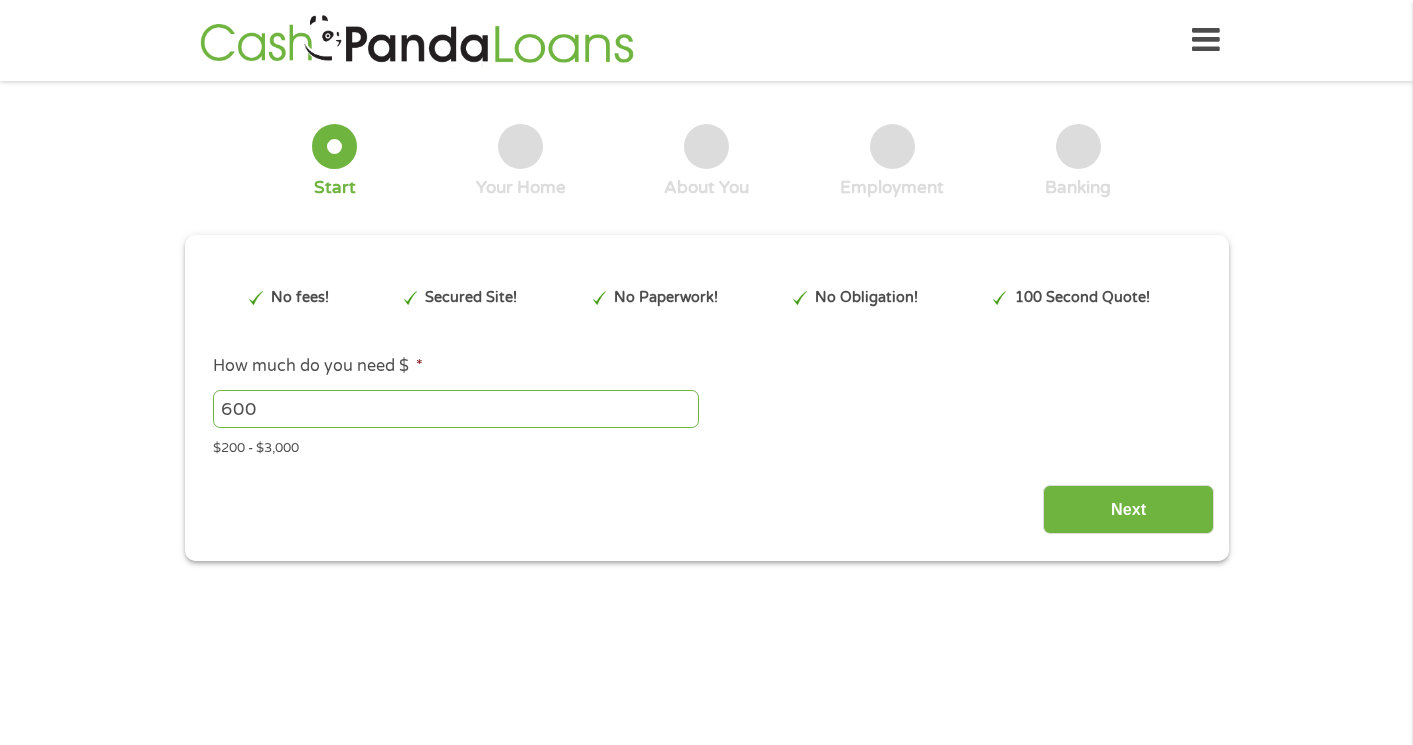 scroll, scrollTop: 0, scrollLeft: 0, axis: both 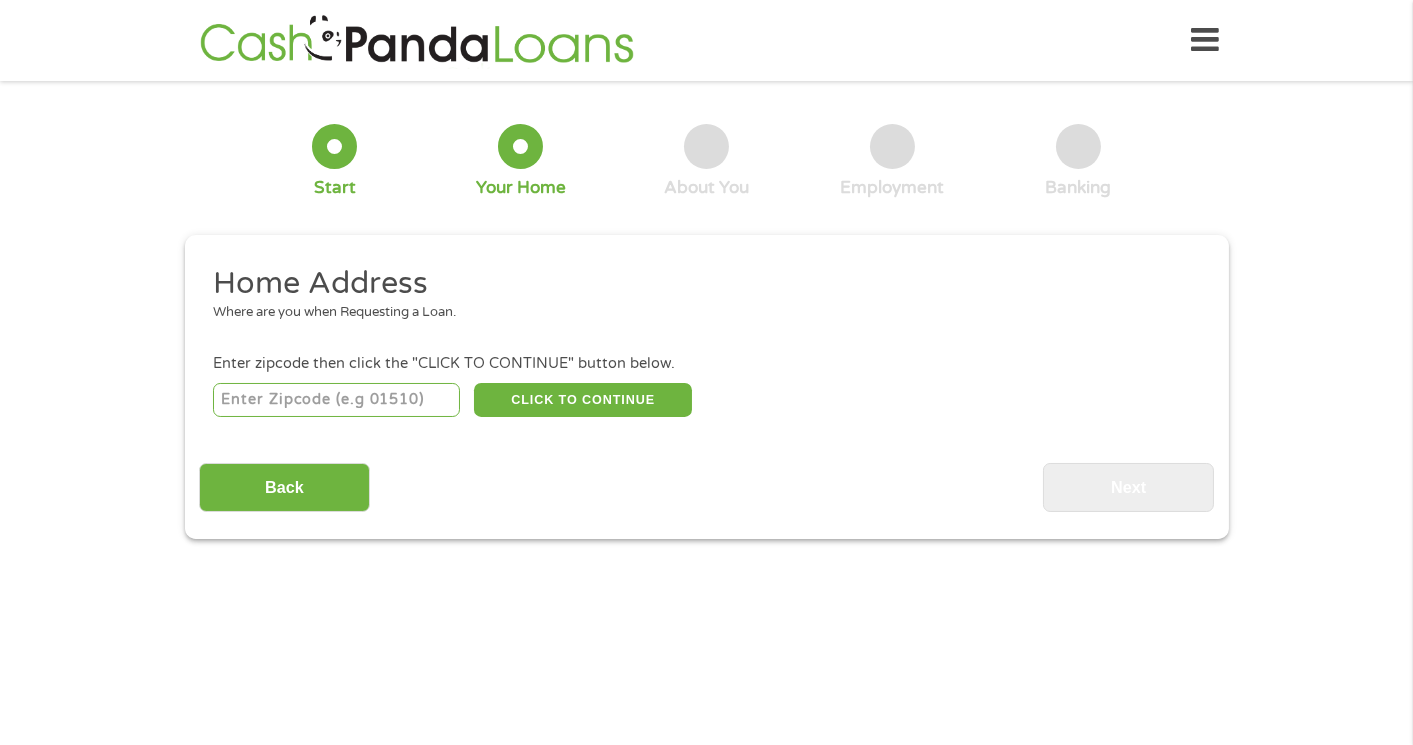 click at bounding box center [336, 400] 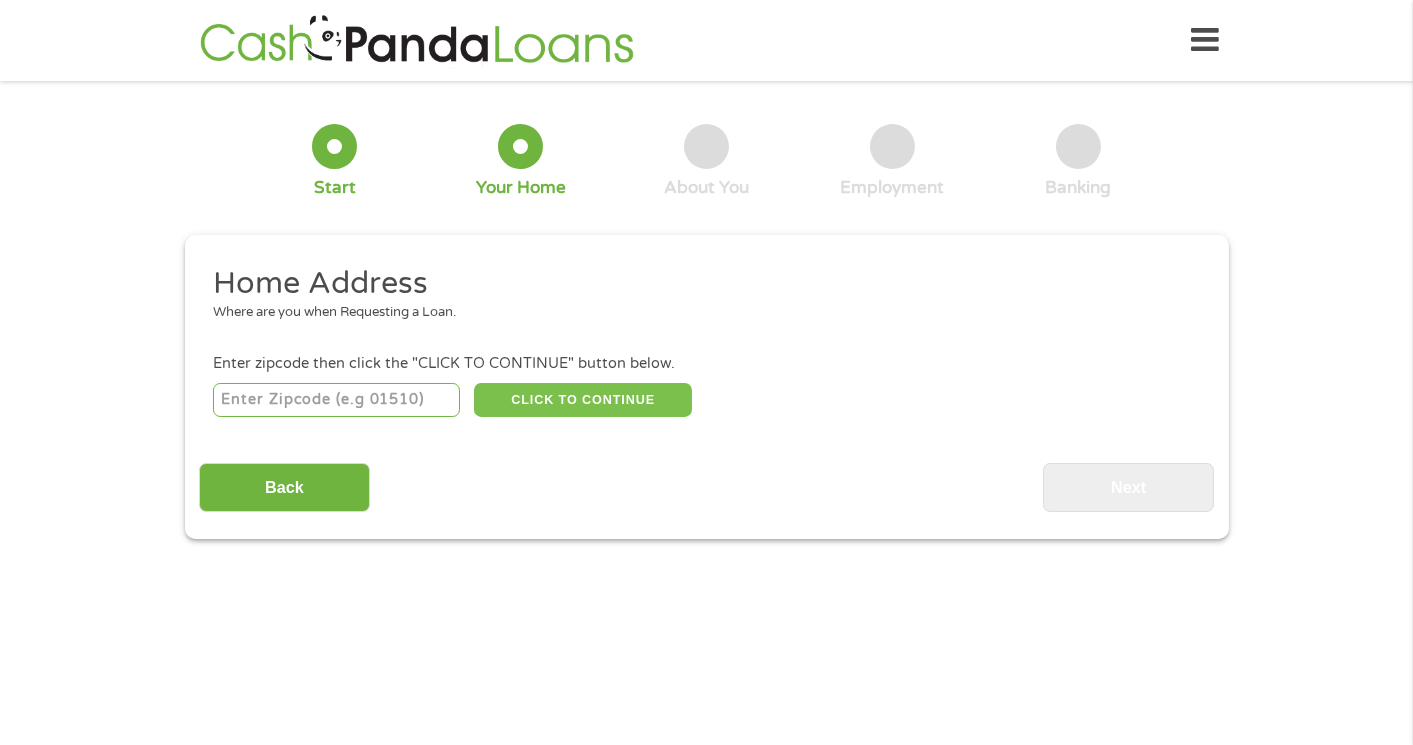 type 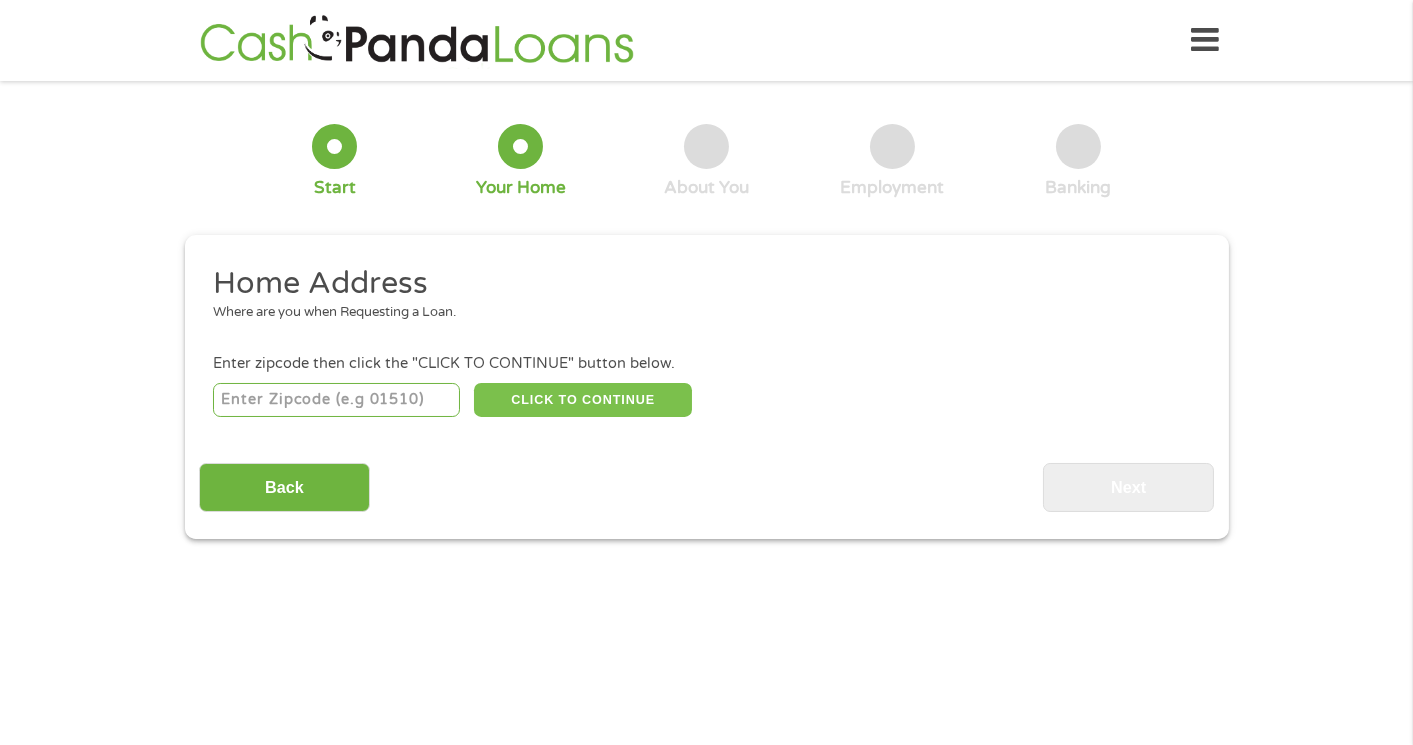 click on "CLICK TO CONTINUE" at bounding box center [583, 400] 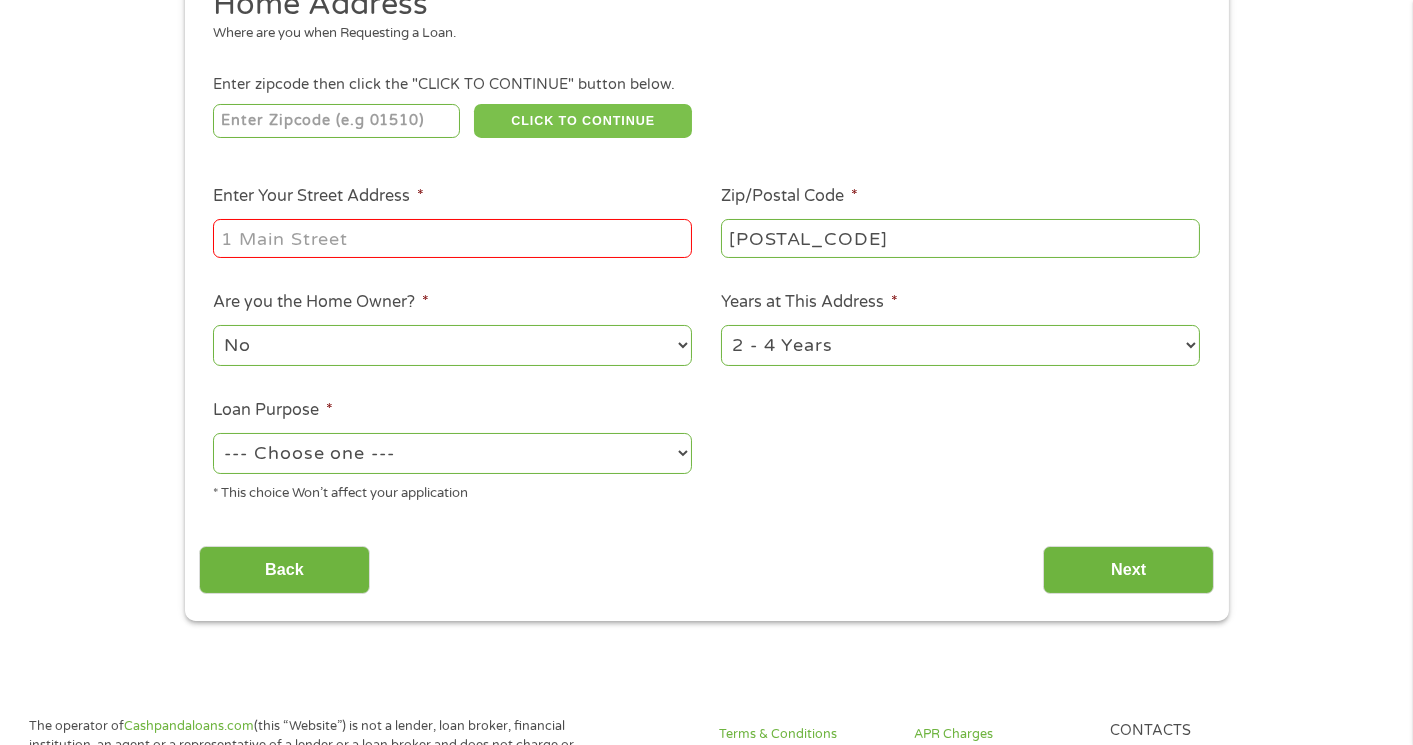 scroll, scrollTop: 278, scrollLeft: 0, axis: vertical 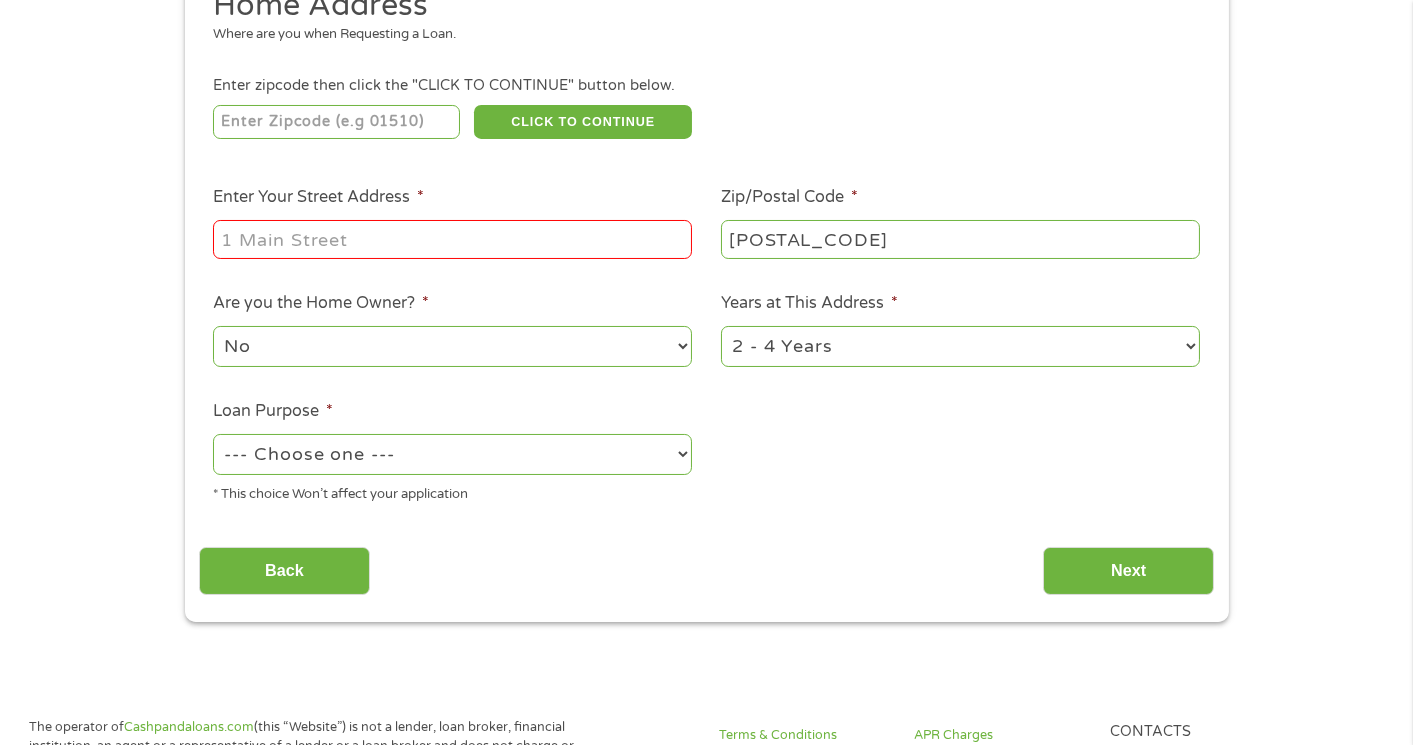 click on "Enter Your [STREET] [ADDRESS] *" at bounding box center (452, 239) 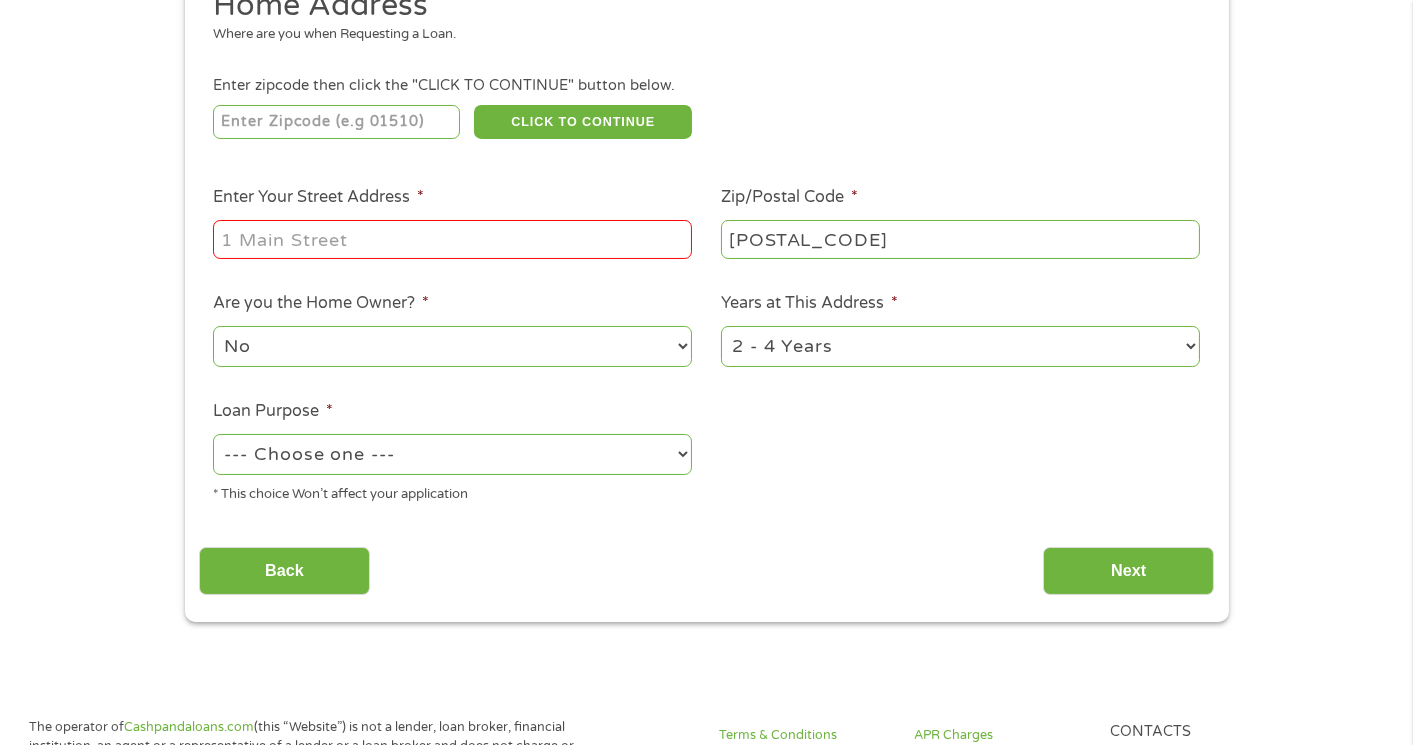 type on "[NUMBER] [STREET] [ROAD]" 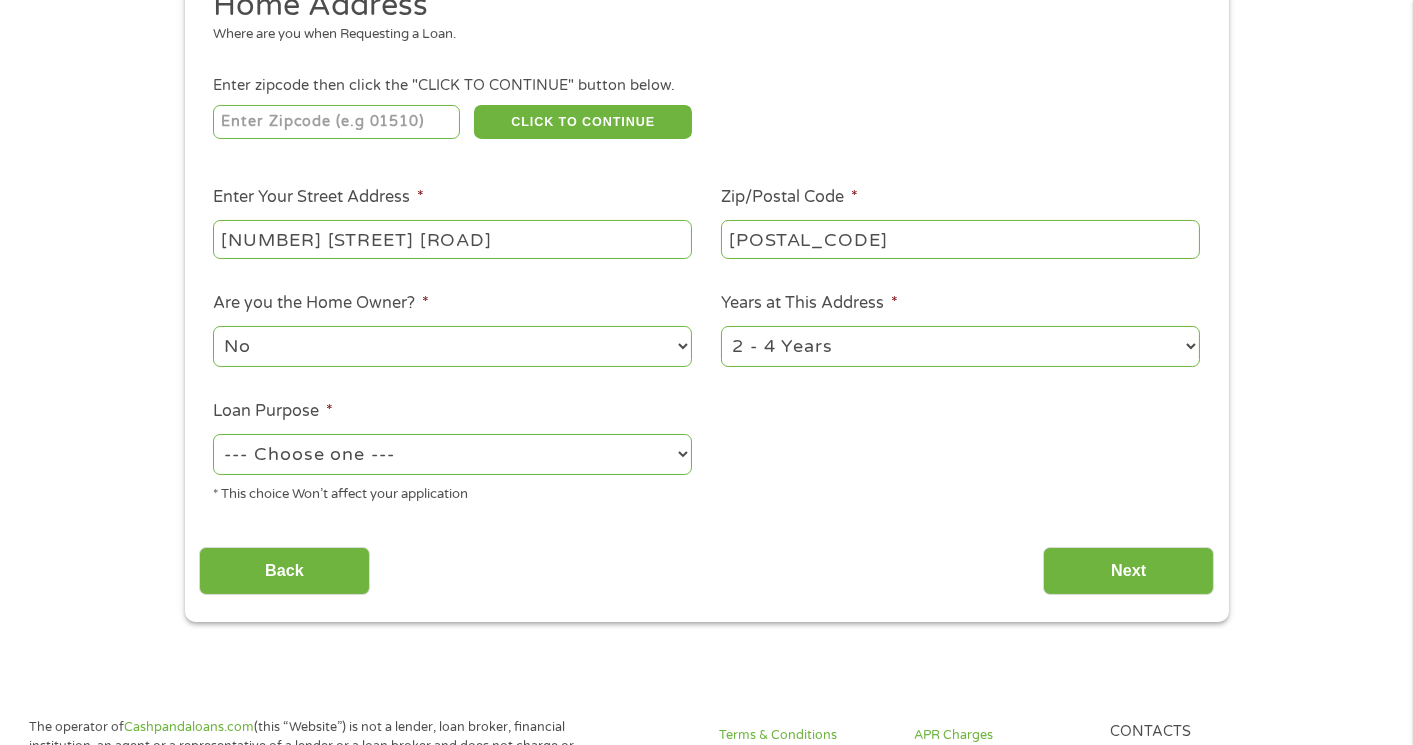 click on "1 Year or less 1 - 2 Years 2 - 4 Years Over 4 Years" at bounding box center [960, 346] 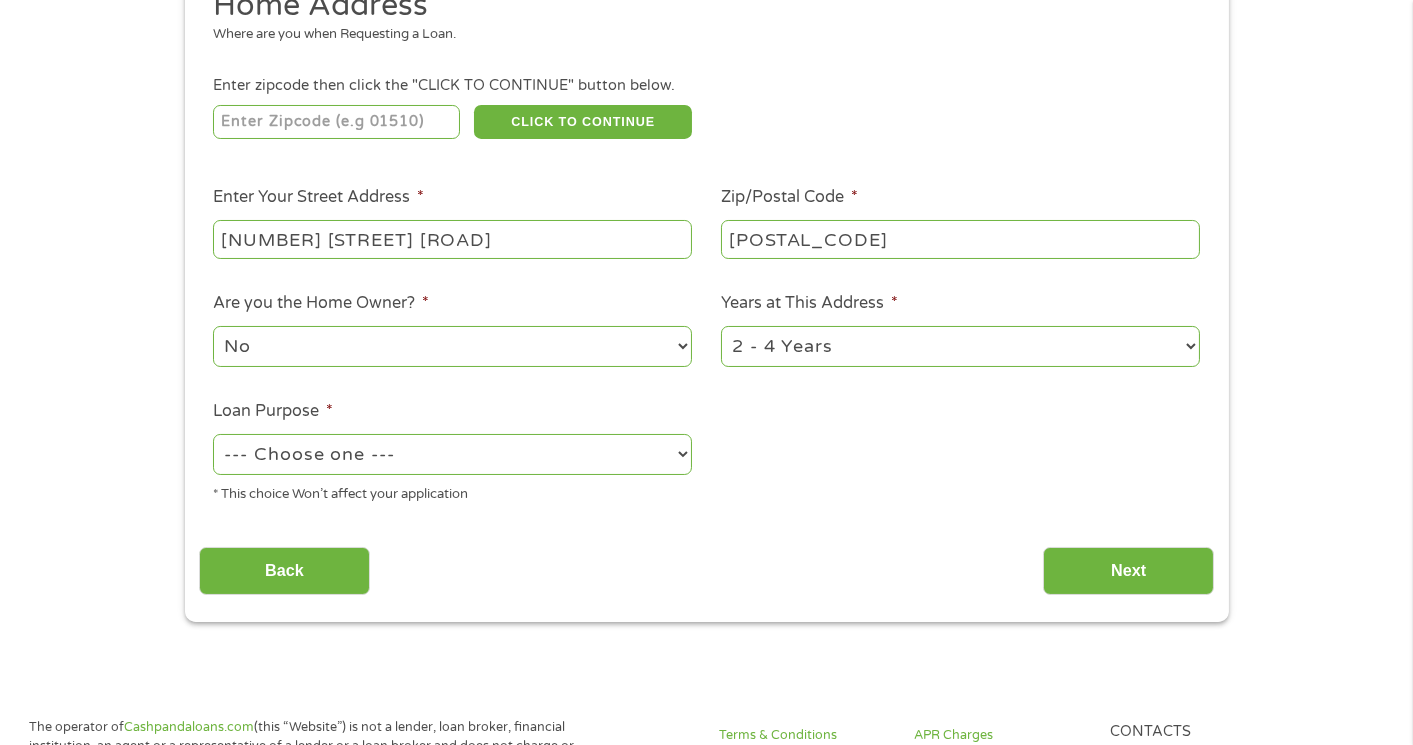 select on "24months" 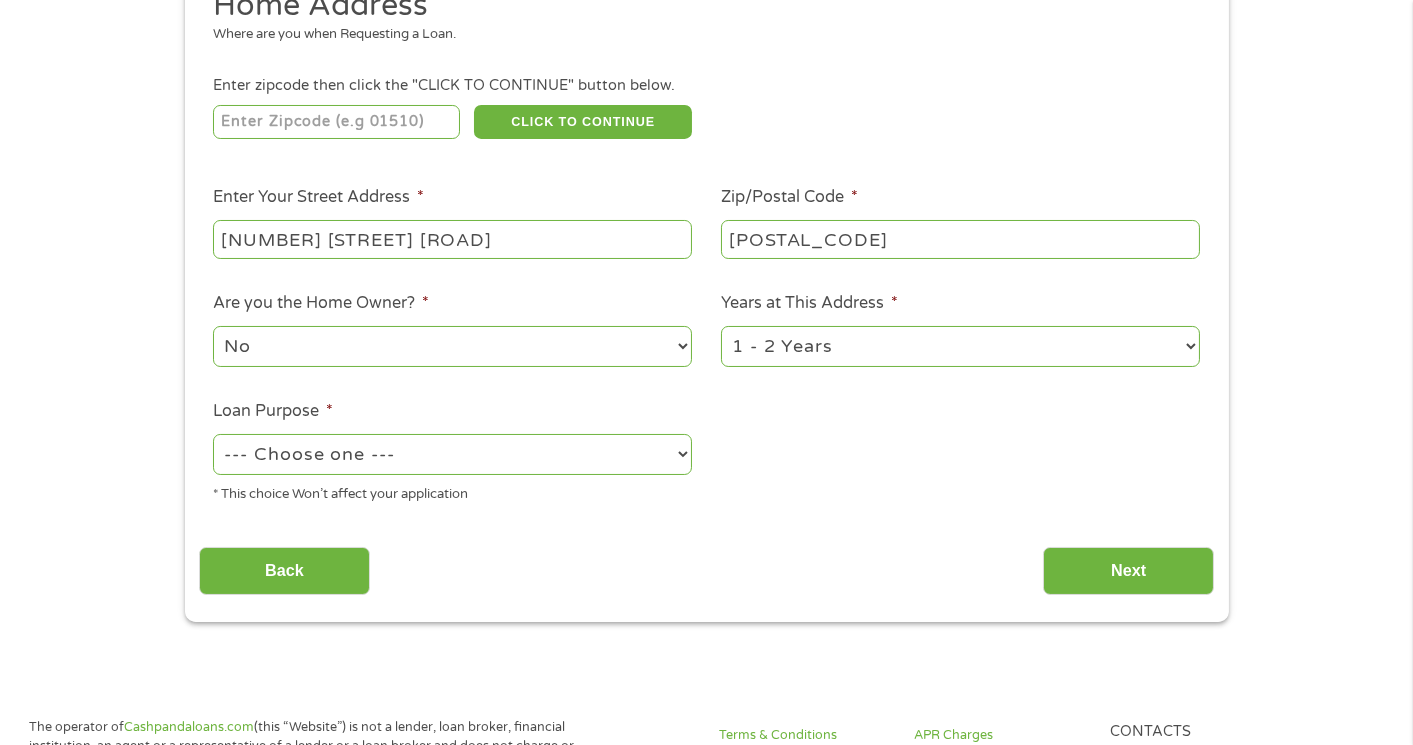 click on "1 Year or less 1 - 2 Years 2 - 4 Years Over 4 Years" at bounding box center [960, 346] 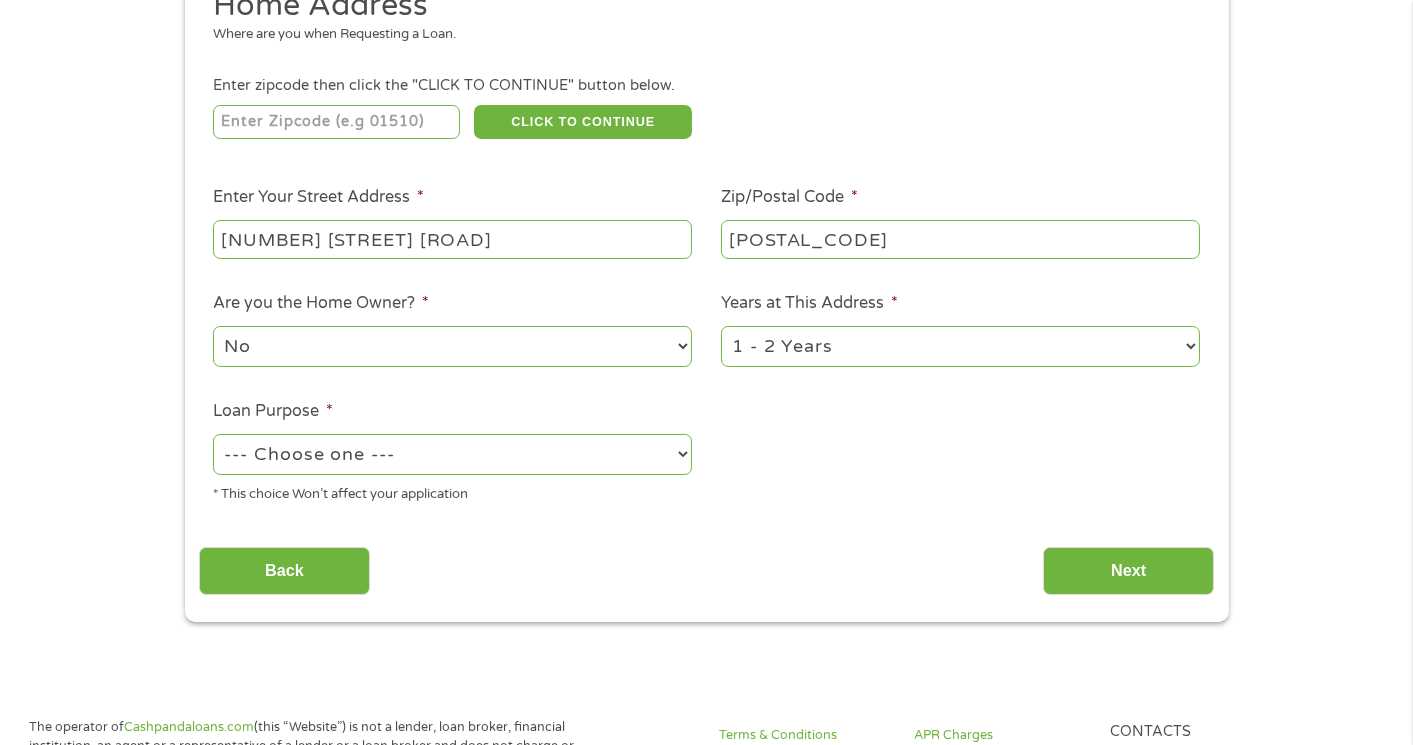 click on "--- Choose one --- Pay Bills Debt Consolidation Home Improvement Major Purchase Car Loan Short Term Cash Medical Expenses Other" at bounding box center [452, 454] 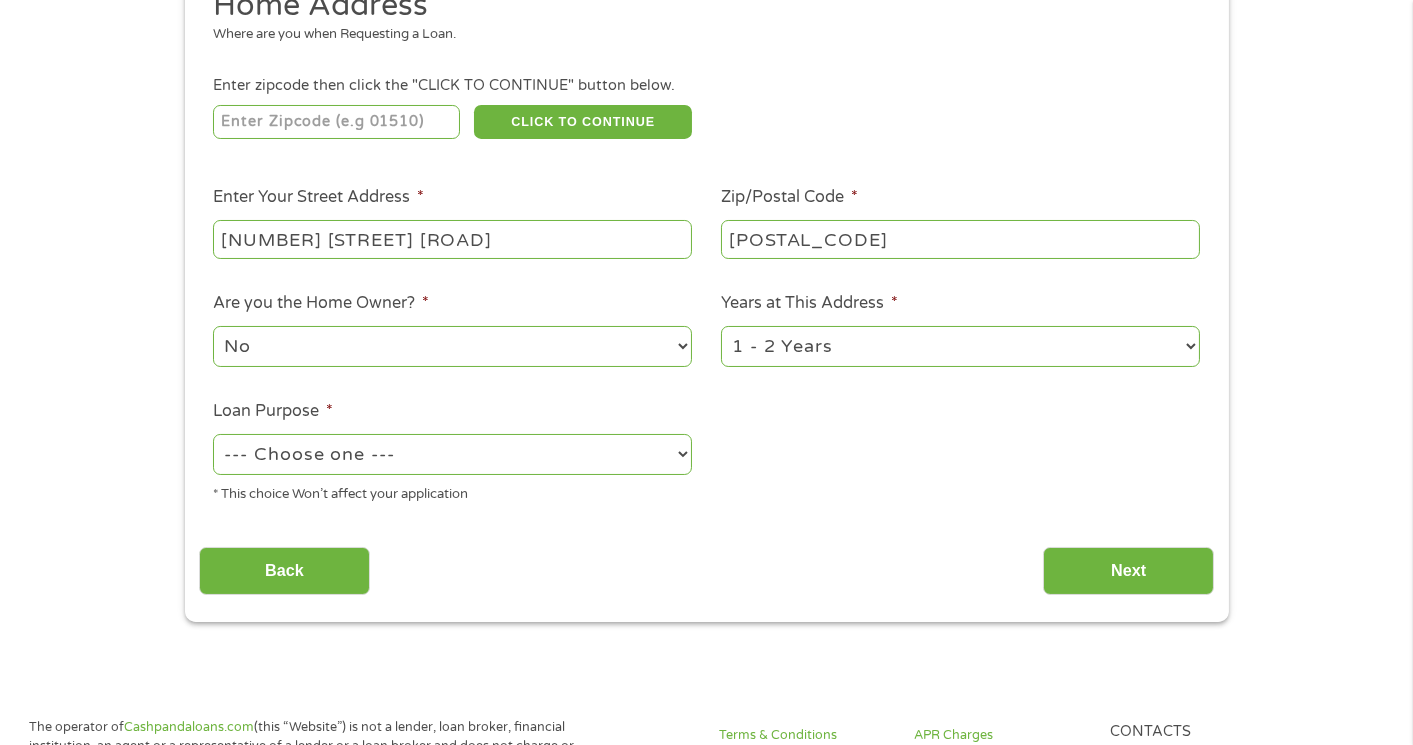 select on "paybills" 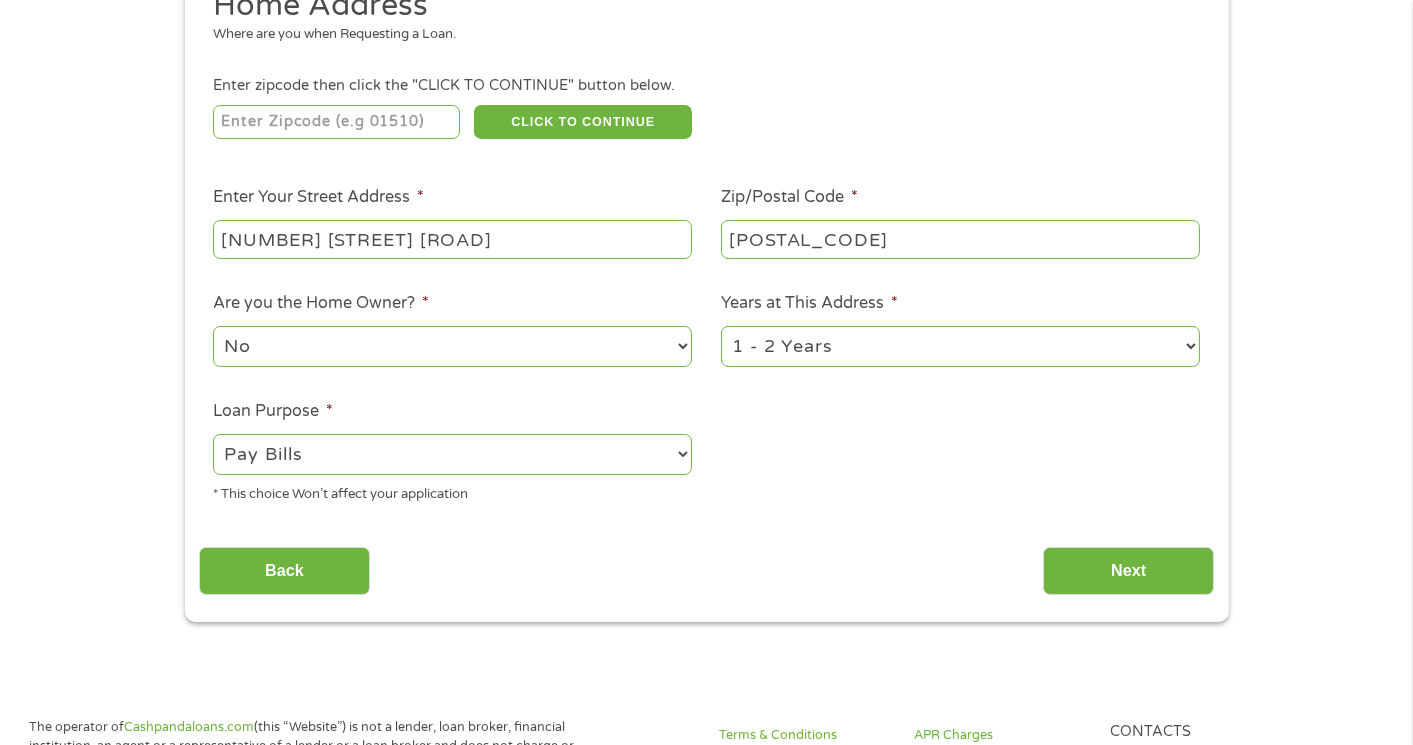 click on "--- Choose one --- Pay Bills Debt Consolidation Home Improvement Major Purchase Car Loan Short Term Cash Medical Expenses Other" at bounding box center [452, 454] 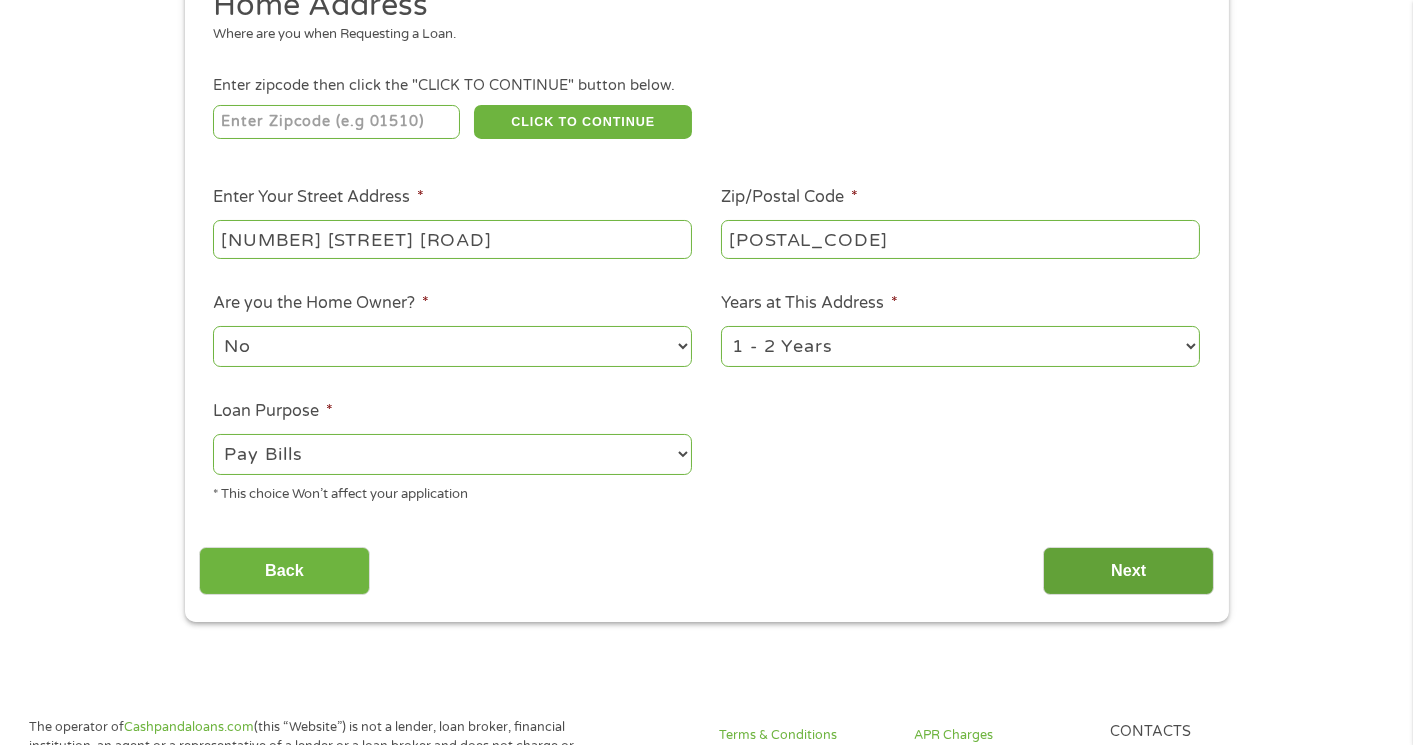 click on "Next" at bounding box center [1128, 571] 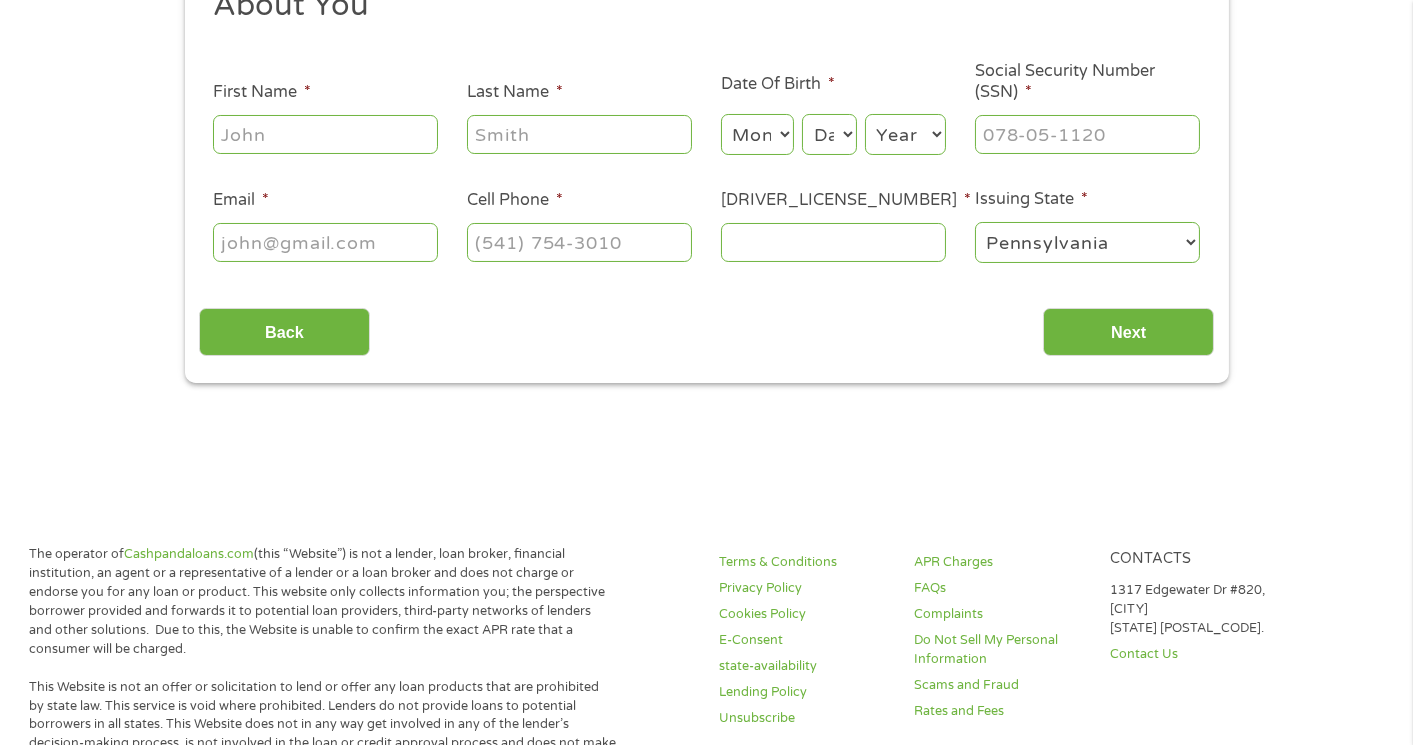 scroll, scrollTop: 0, scrollLeft: 0, axis: both 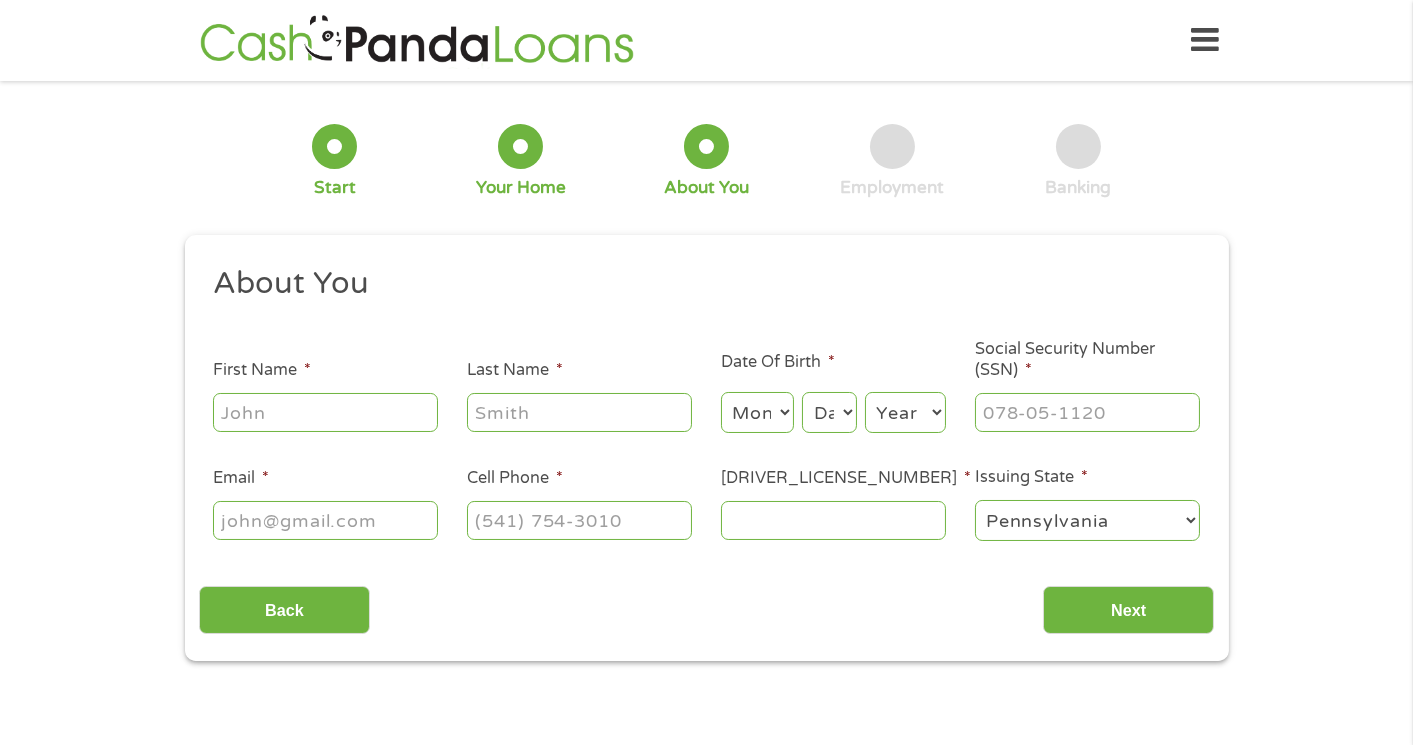 click on "[FIRST] [NAME] *" at bounding box center (325, 412) 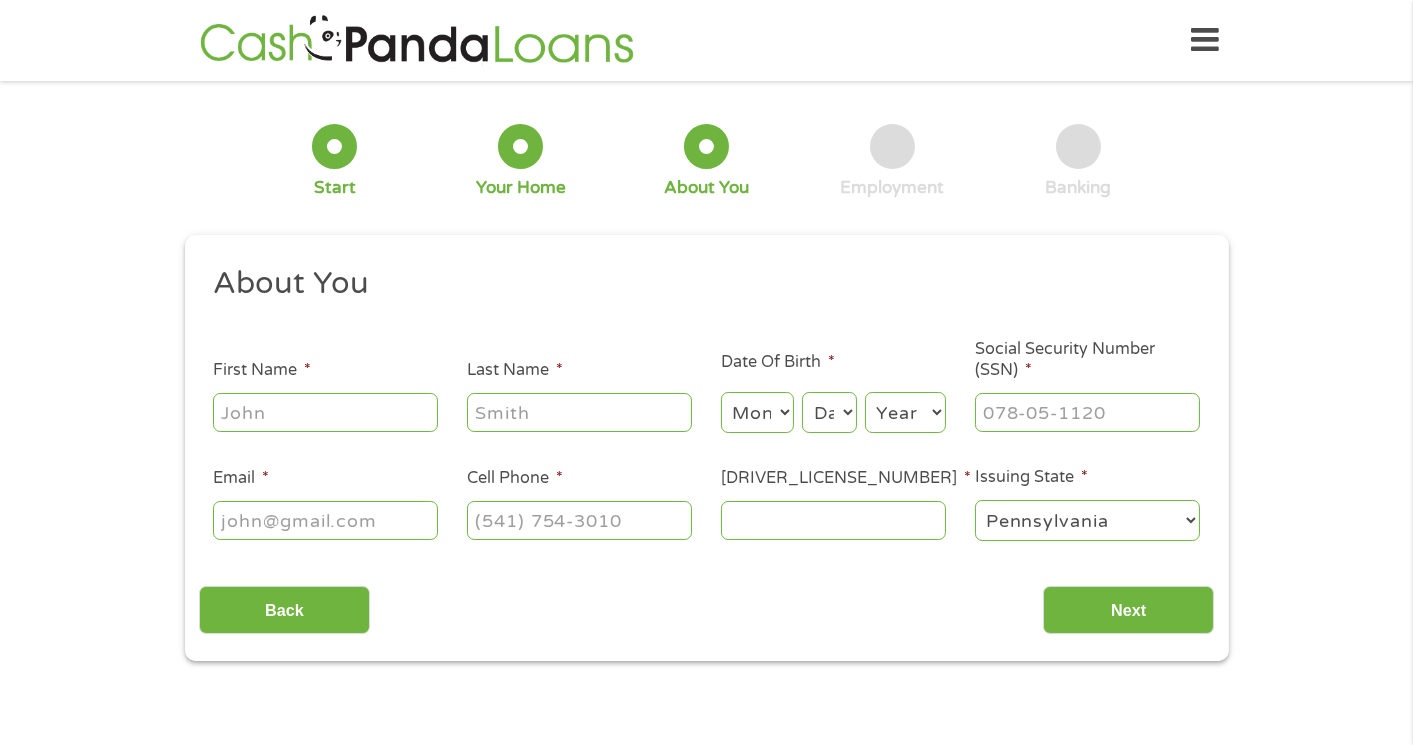 type on "[FIRST]" 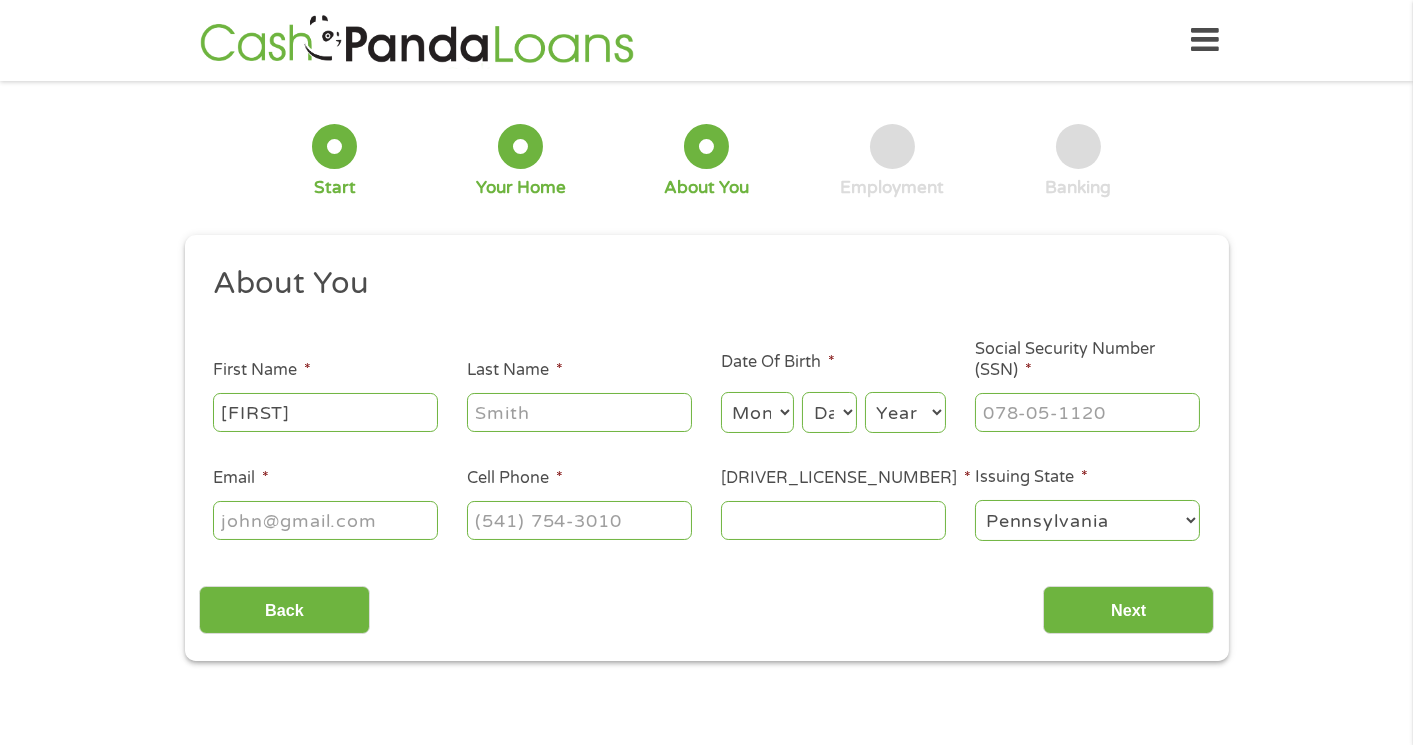 type on "[LAST]" 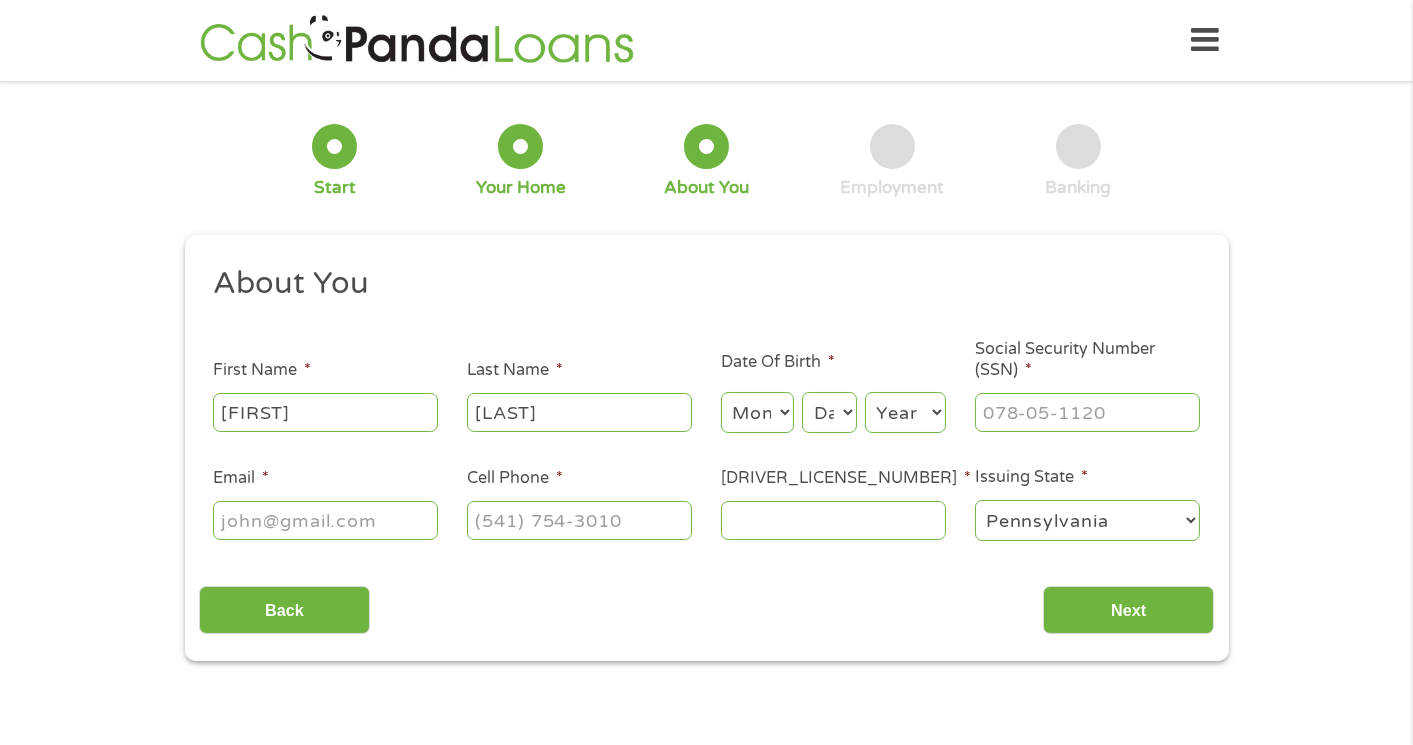 select on "3" 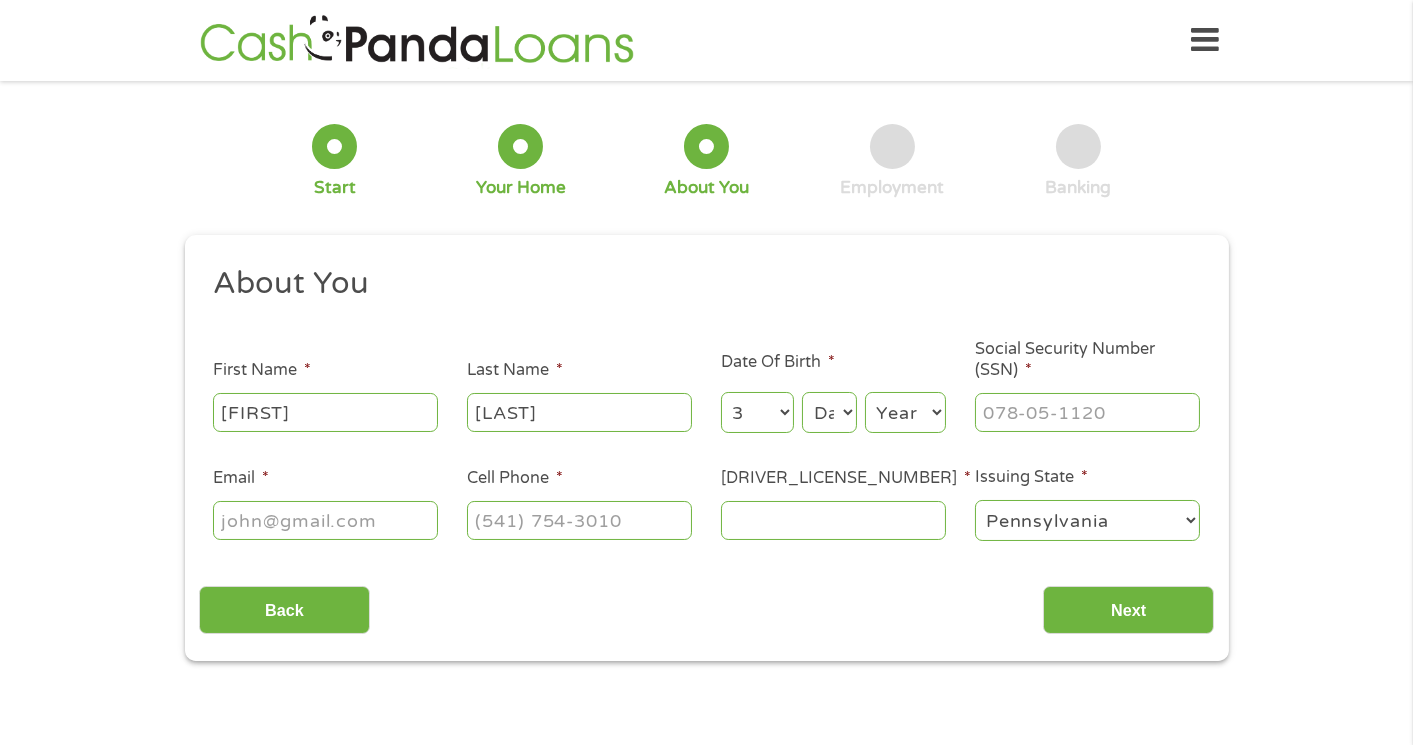 select on "4" 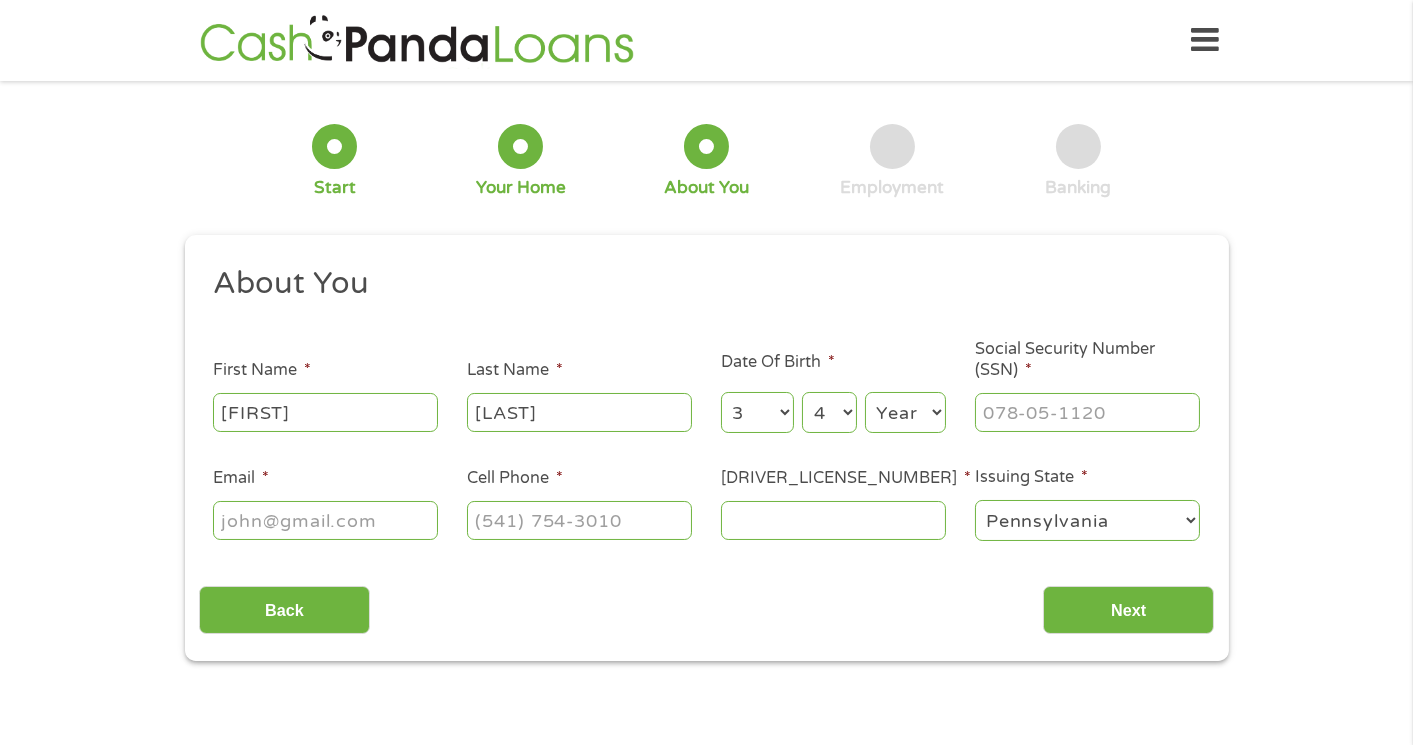 select on "1959" 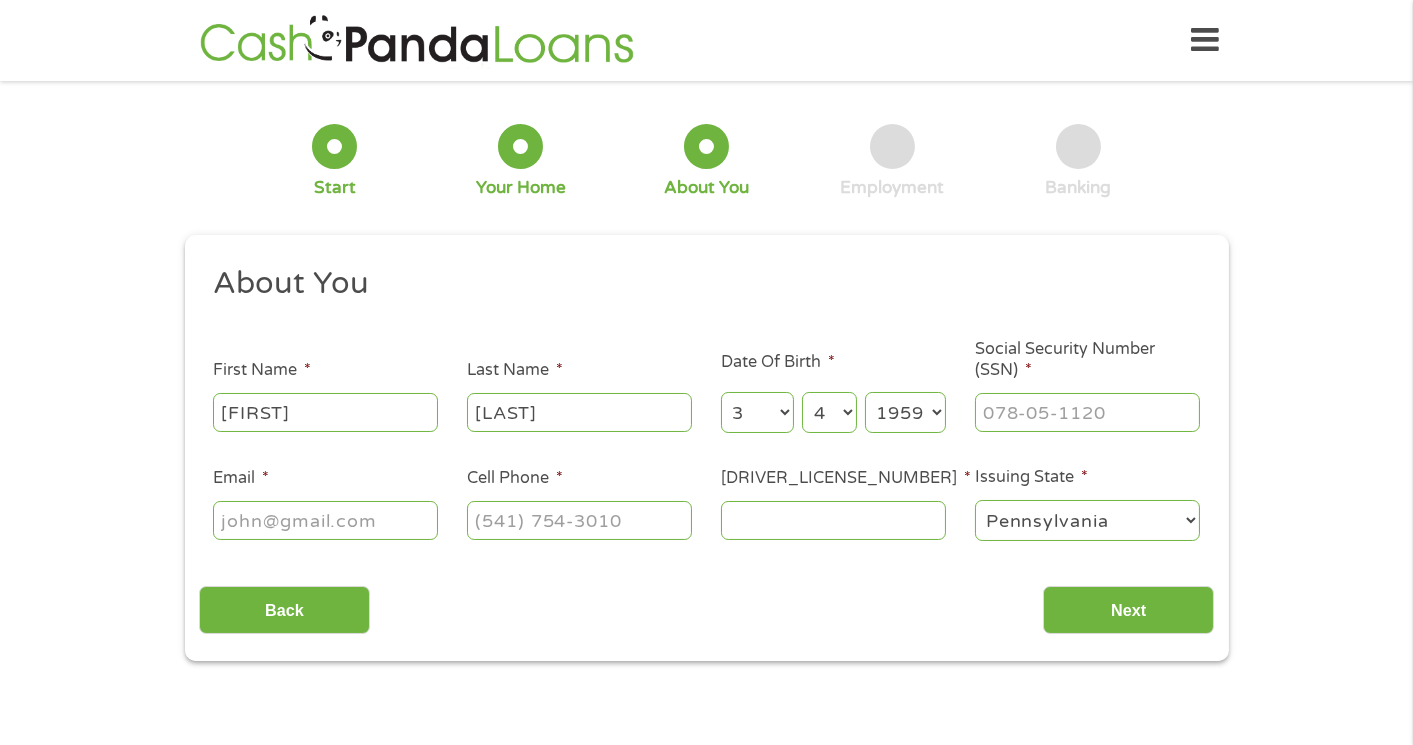 type on "[USERNAME]@example.com" 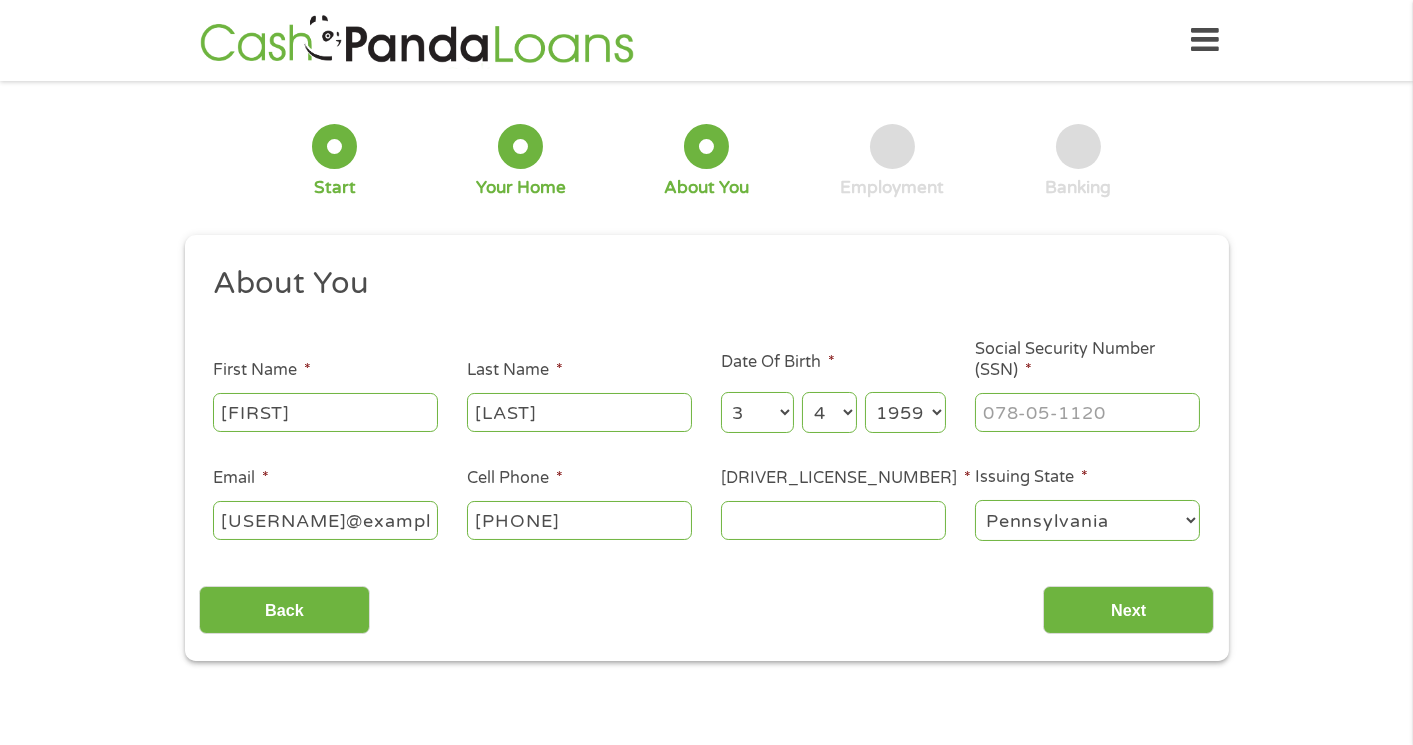 type on "([PHONE])" 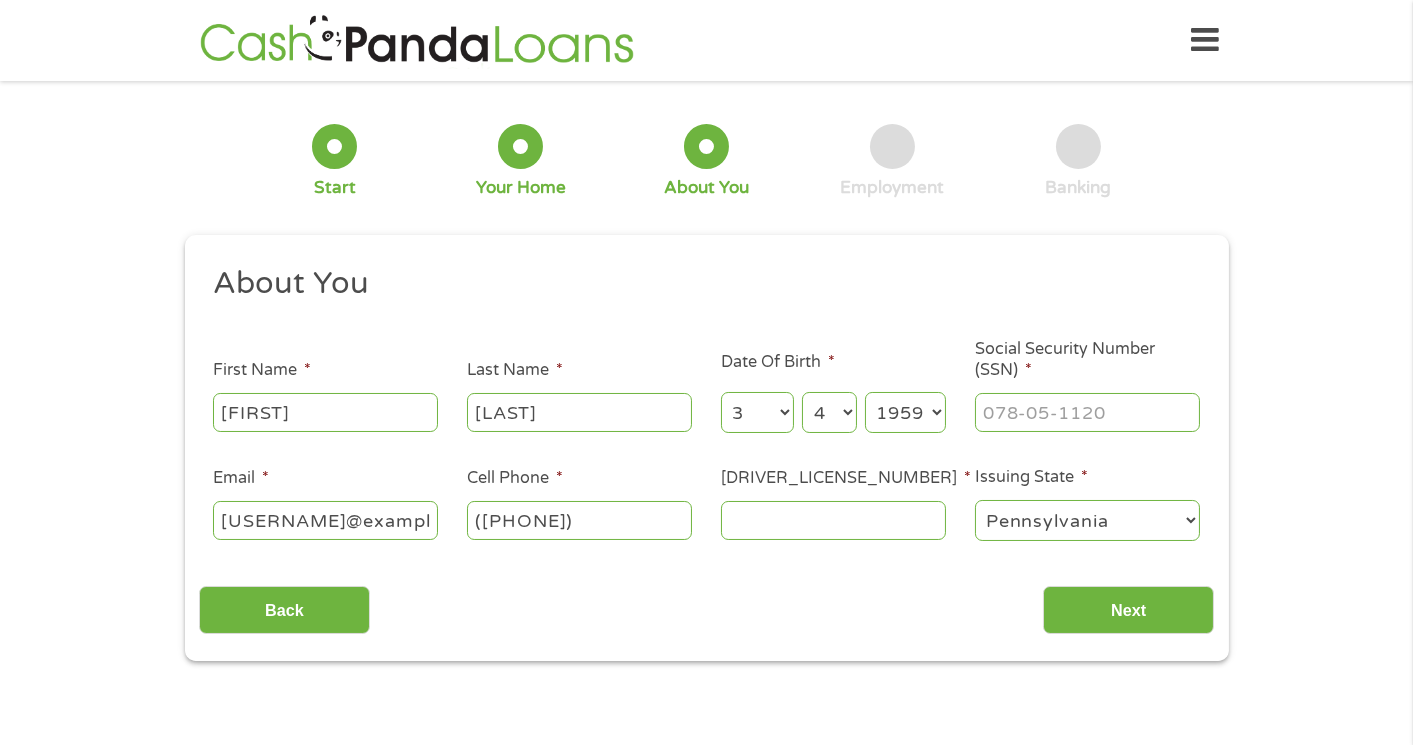 click on "Day 1 2 3 4 5 6 7 8 9 10 11 12 13 14 15 16 17 18 19 20 21 22 23 24 25 26 27 28 29 30 31" at bounding box center (829, 412) 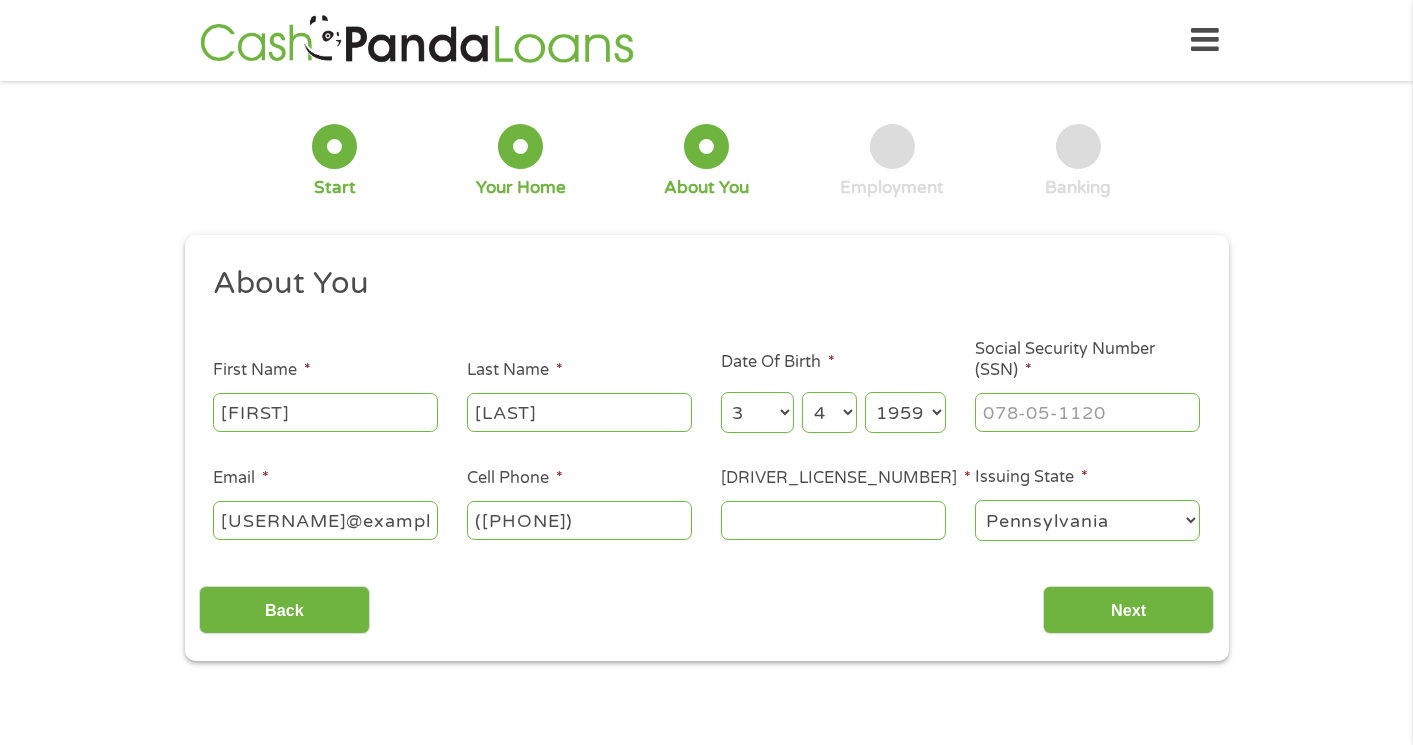 select on "6" 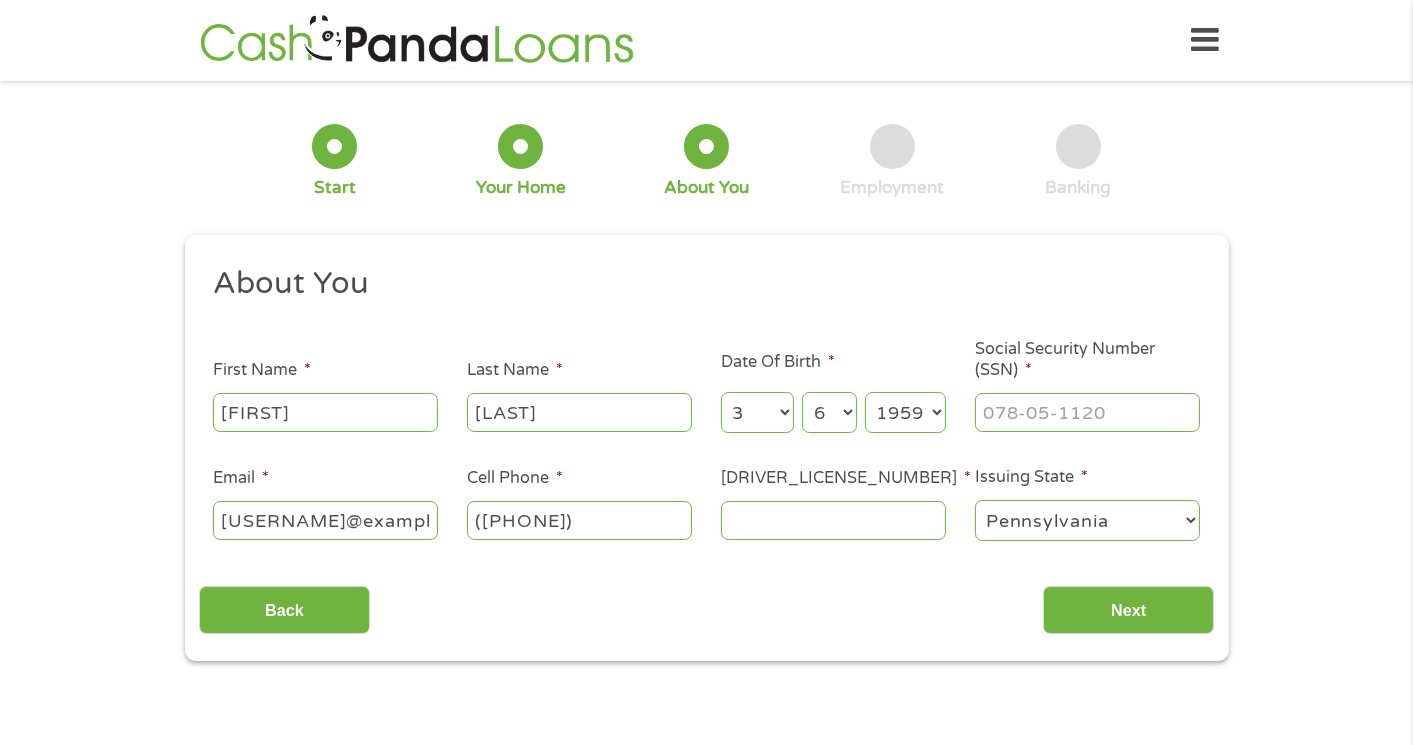 click on "Day 1 2 3 4 5 6 7 8 9 10 11 12 13 14 15 16 17 18 19 20 21 22 23 24 25 26 27 28 29 30 31" at bounding box center [829, 412] 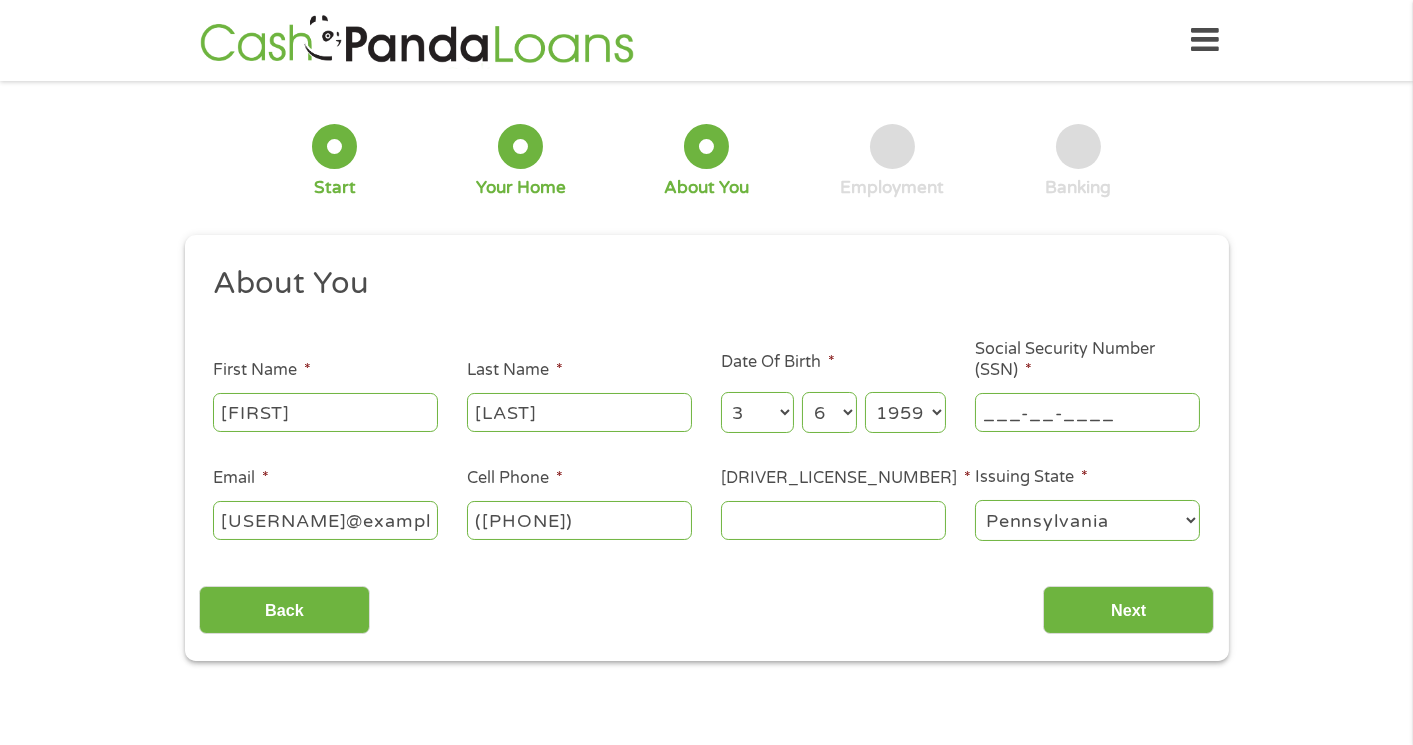 click on "___-__-____" at bounding box center [1087, 412] 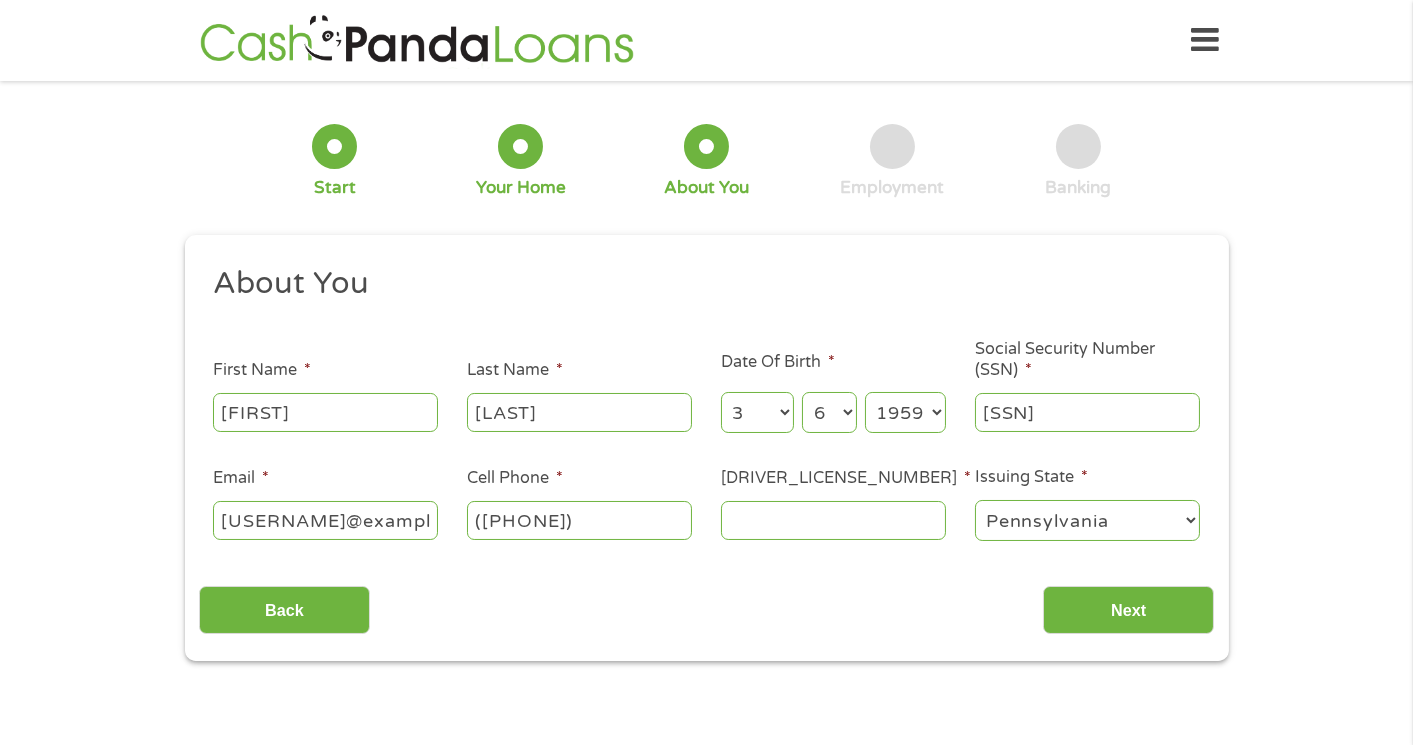 type on "[SSN]" 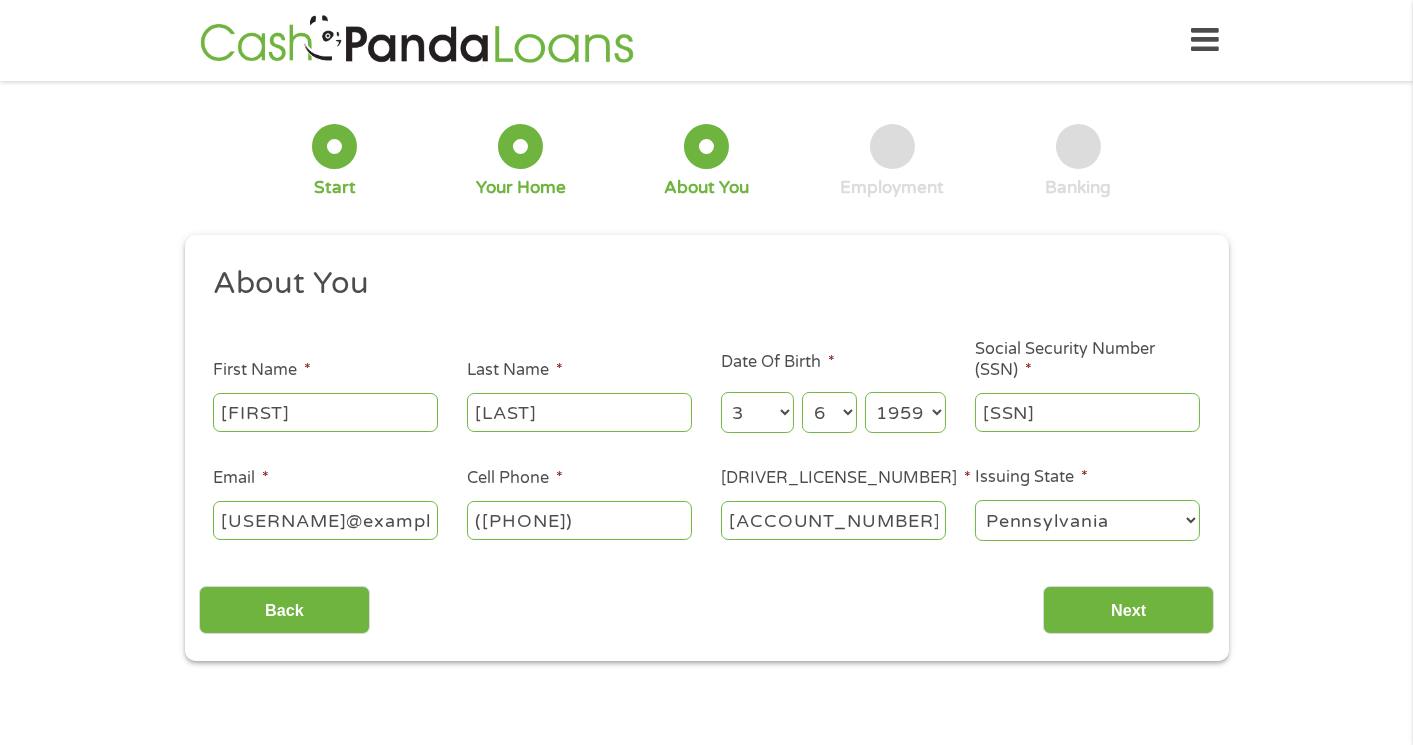 type on "[ACCOUNT_NUMBER]" 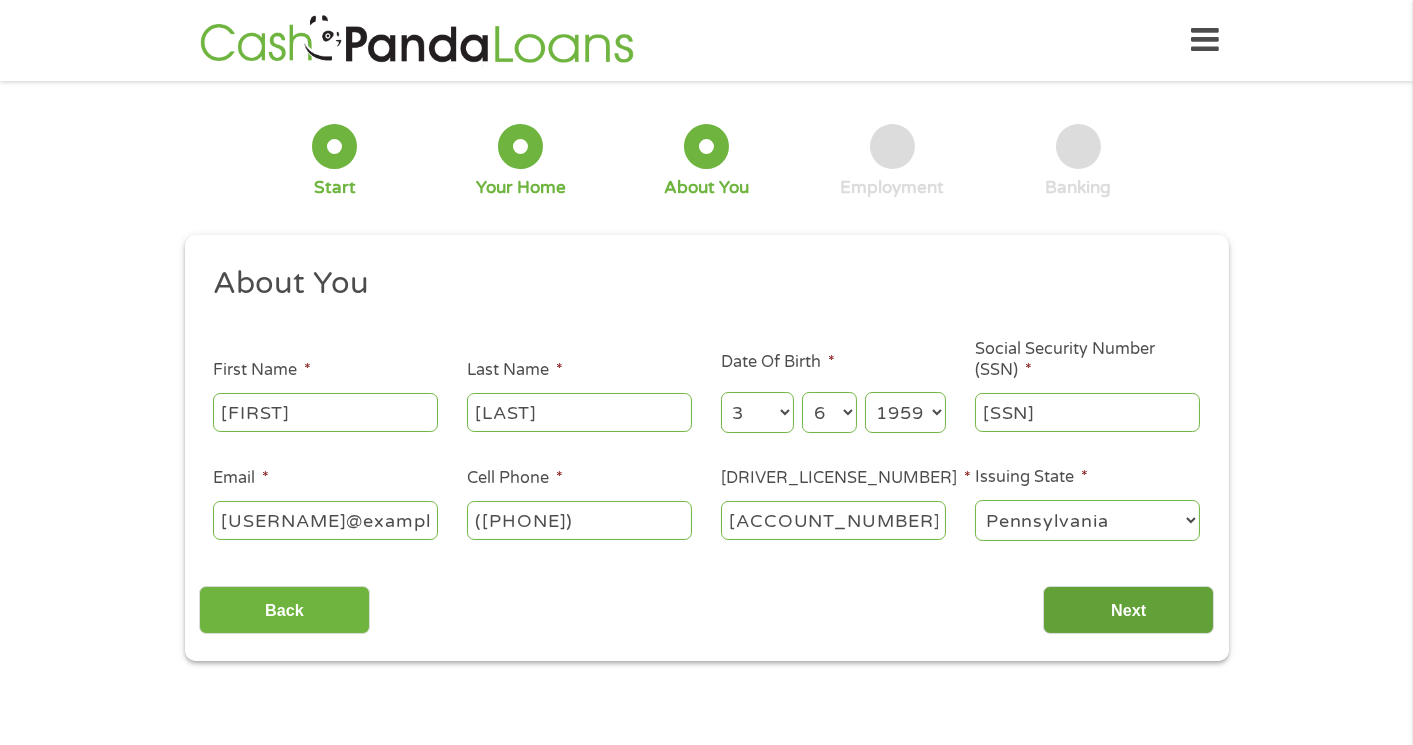 click on "Next" at bounding box center [1128, 610] 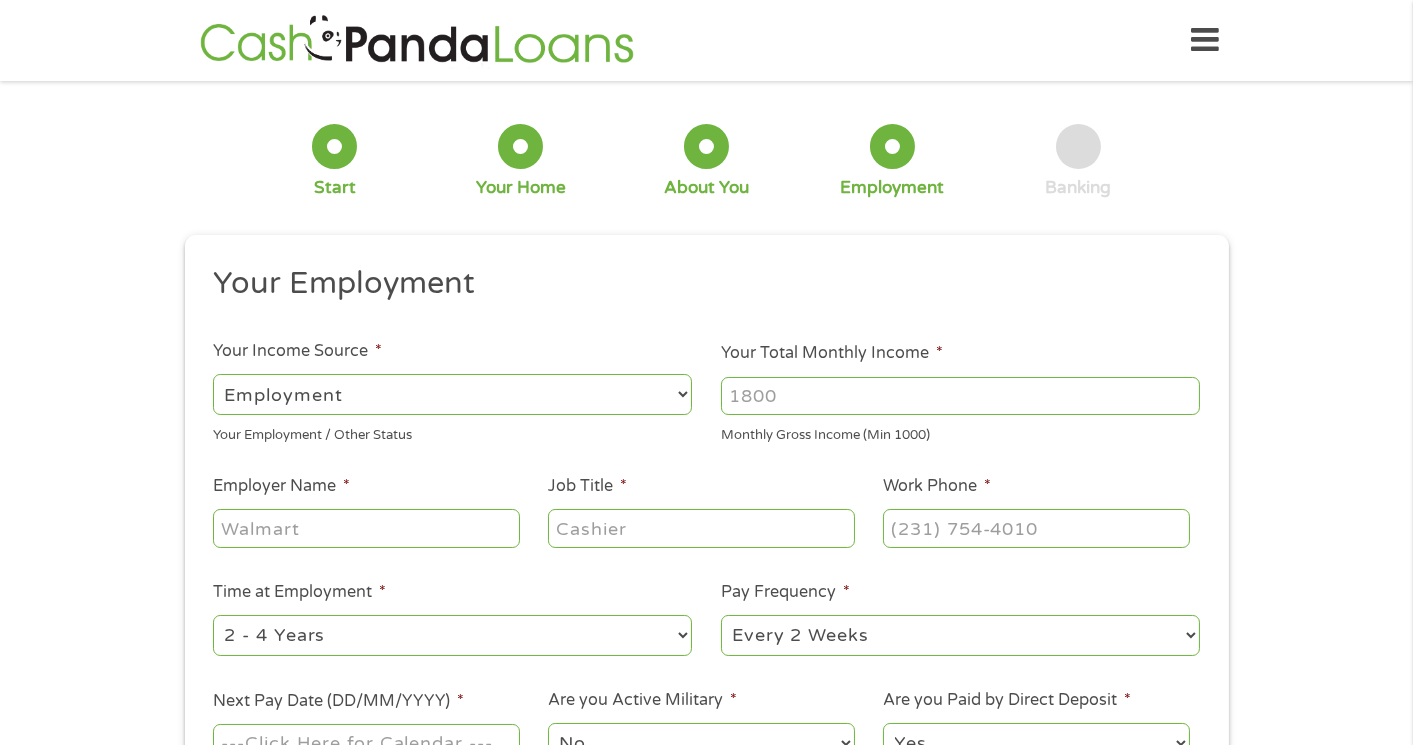 scroll, scrollTop: 8, scrollLeft: 8, axis: both 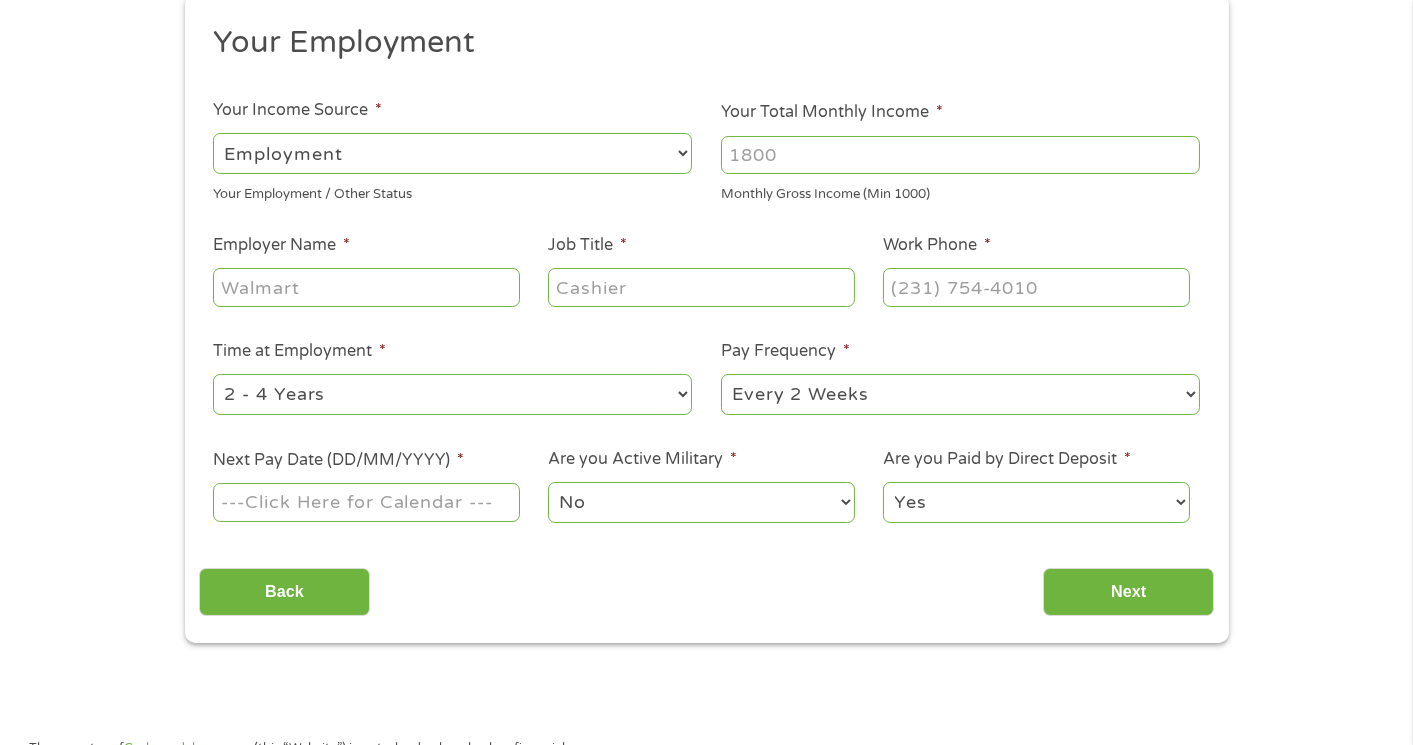 click on "--- Choose one --- Employment Self Employed Benefits" at bounding box center (452, 153) 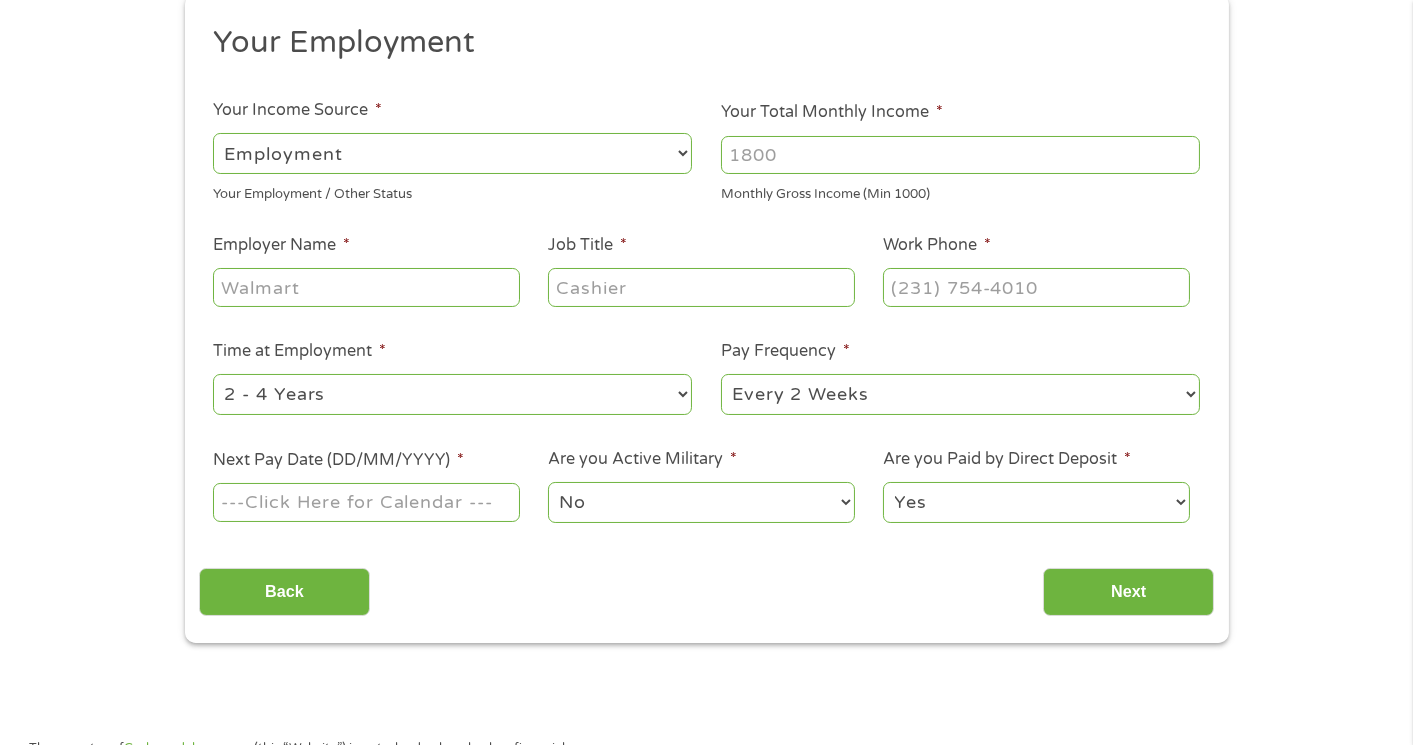 select on "benefits" 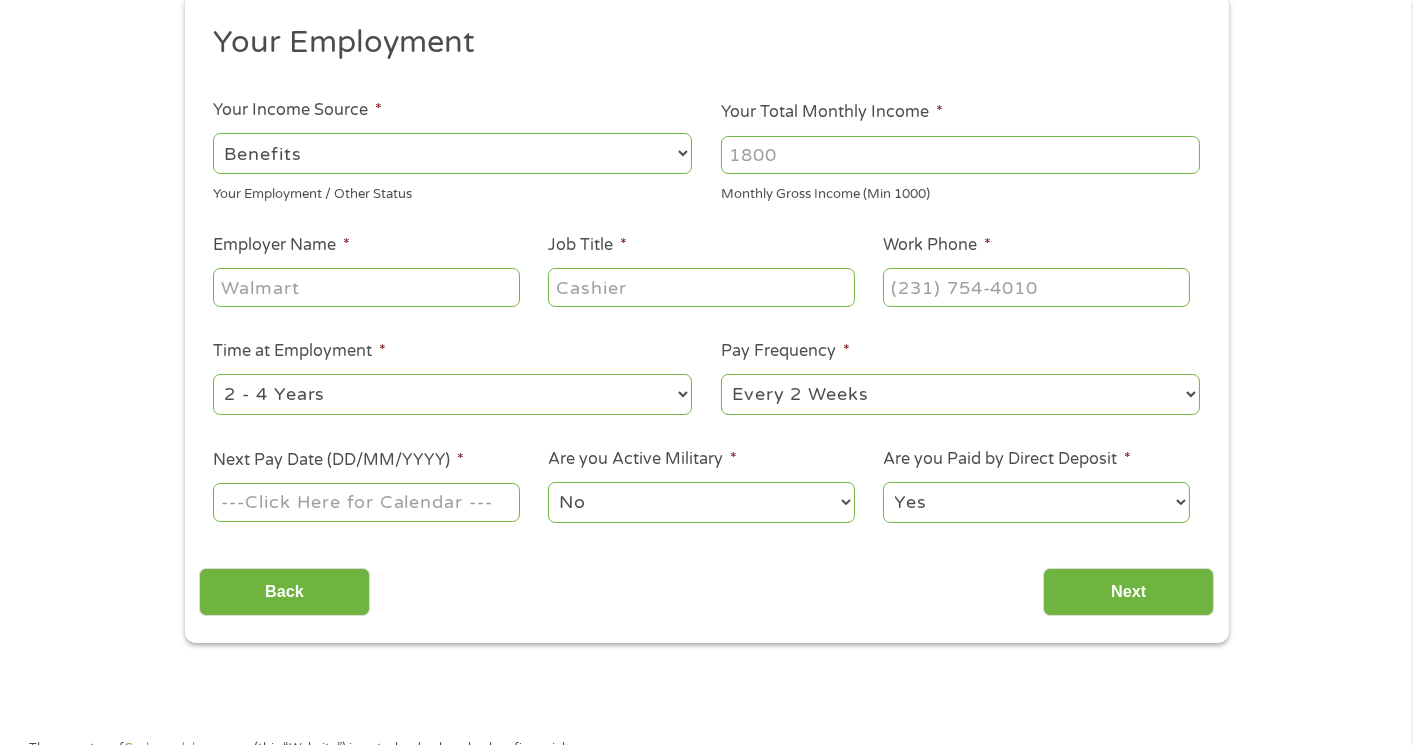 click on "--- Choose one --- Employment Self Employed Benefits" at bounding box center (452, 153) 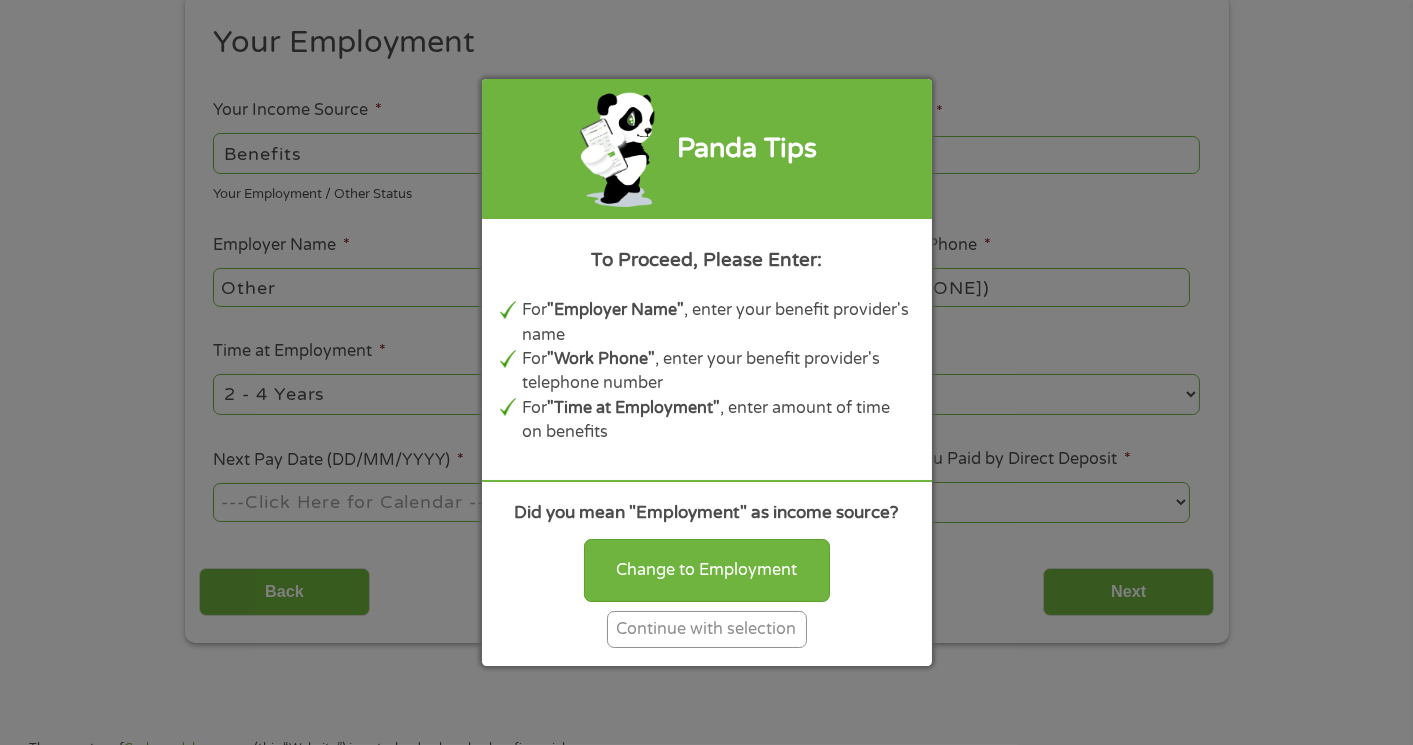 click on "Continue with selection" at bounding box center [707, 629] 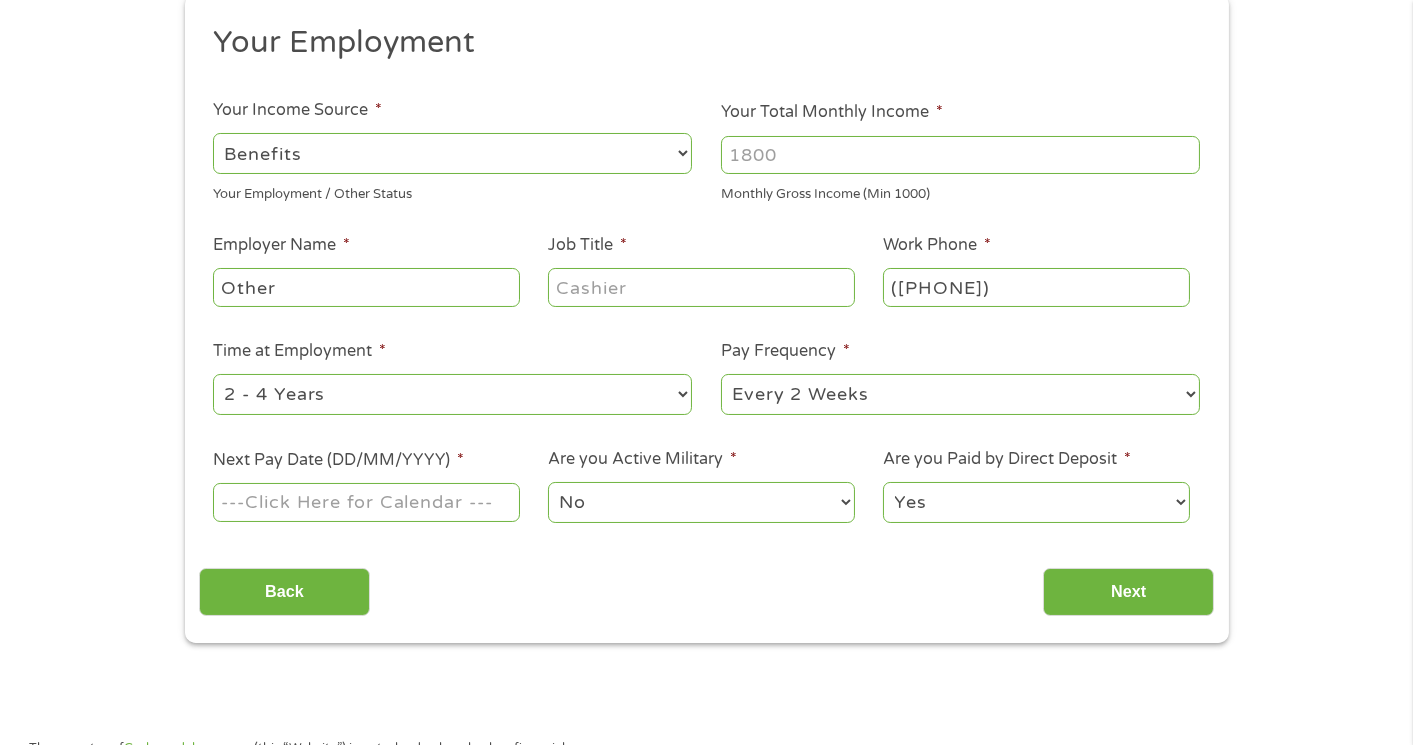 click on "Your Total Monthly Income *" at bounding box center [960, 155] 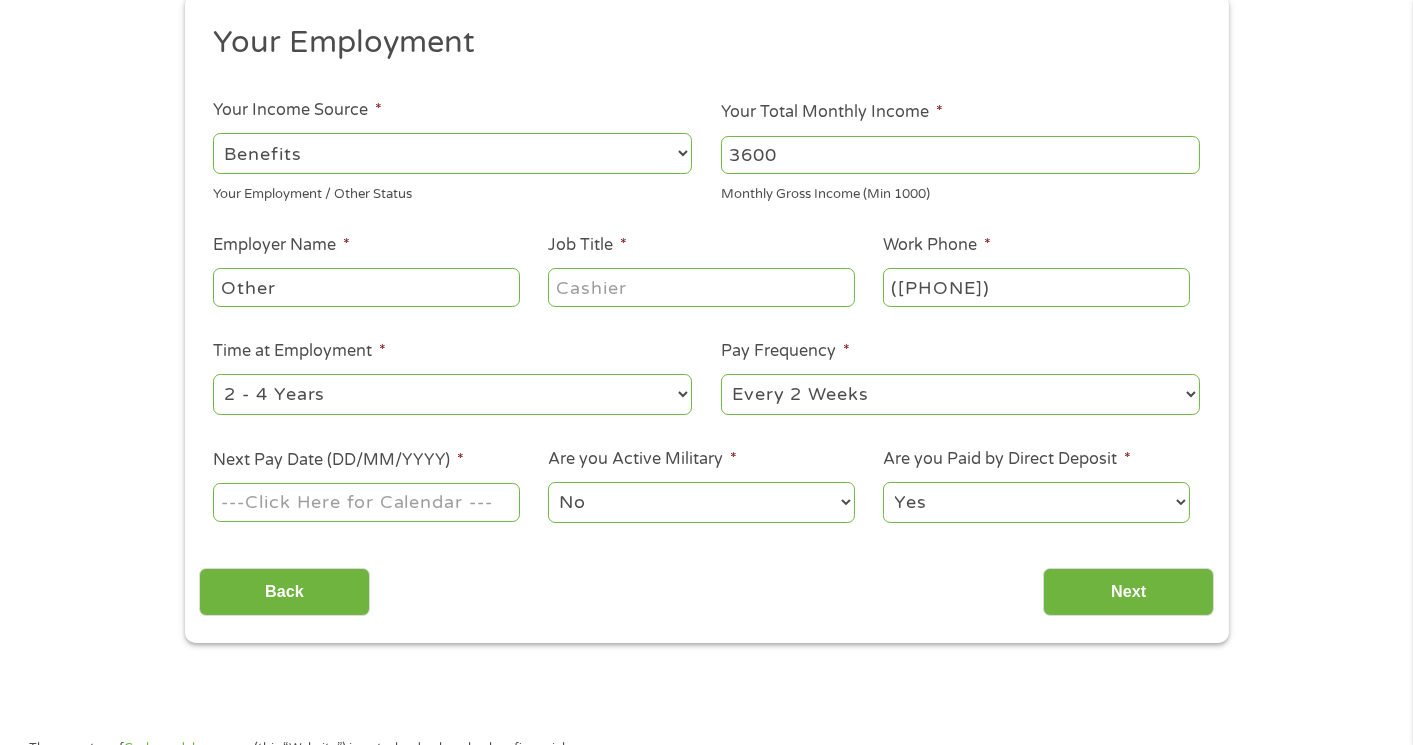 type on "3600" 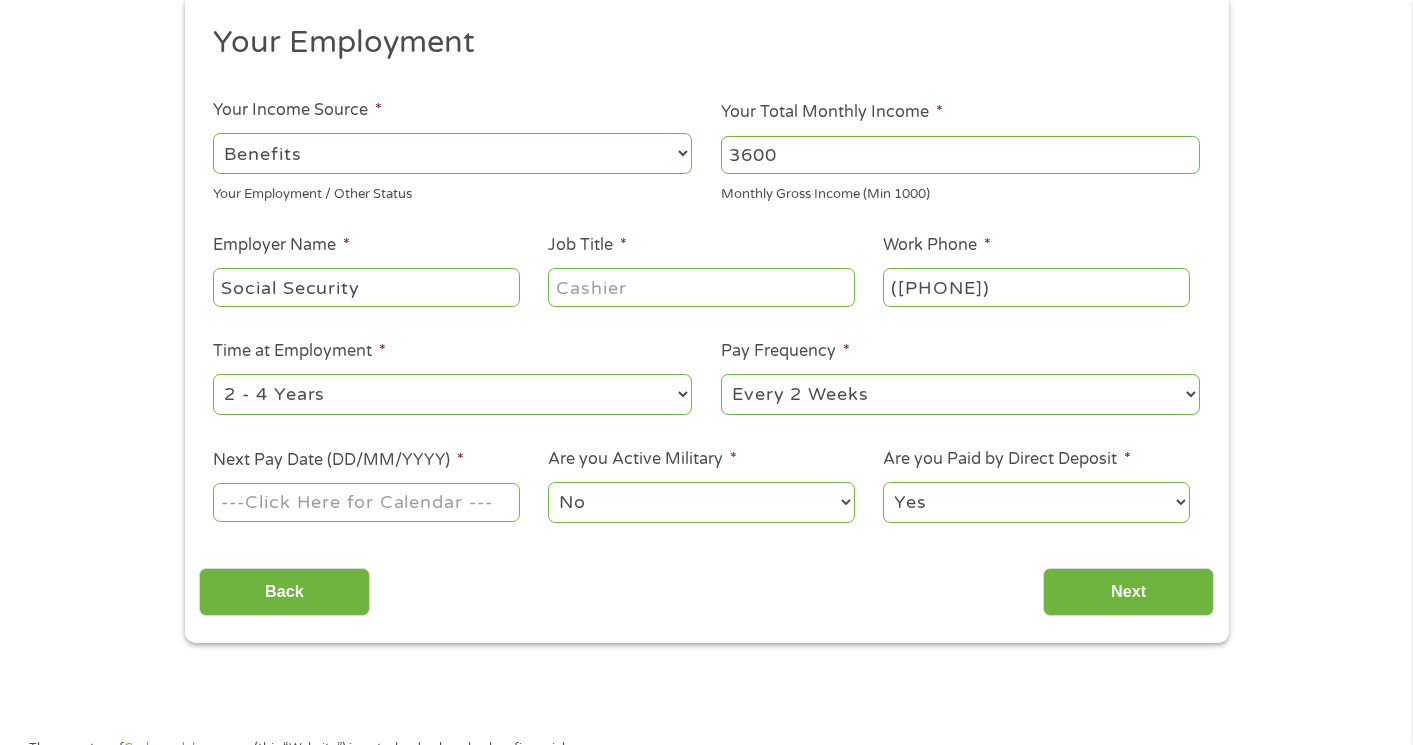 type on "Social Security" 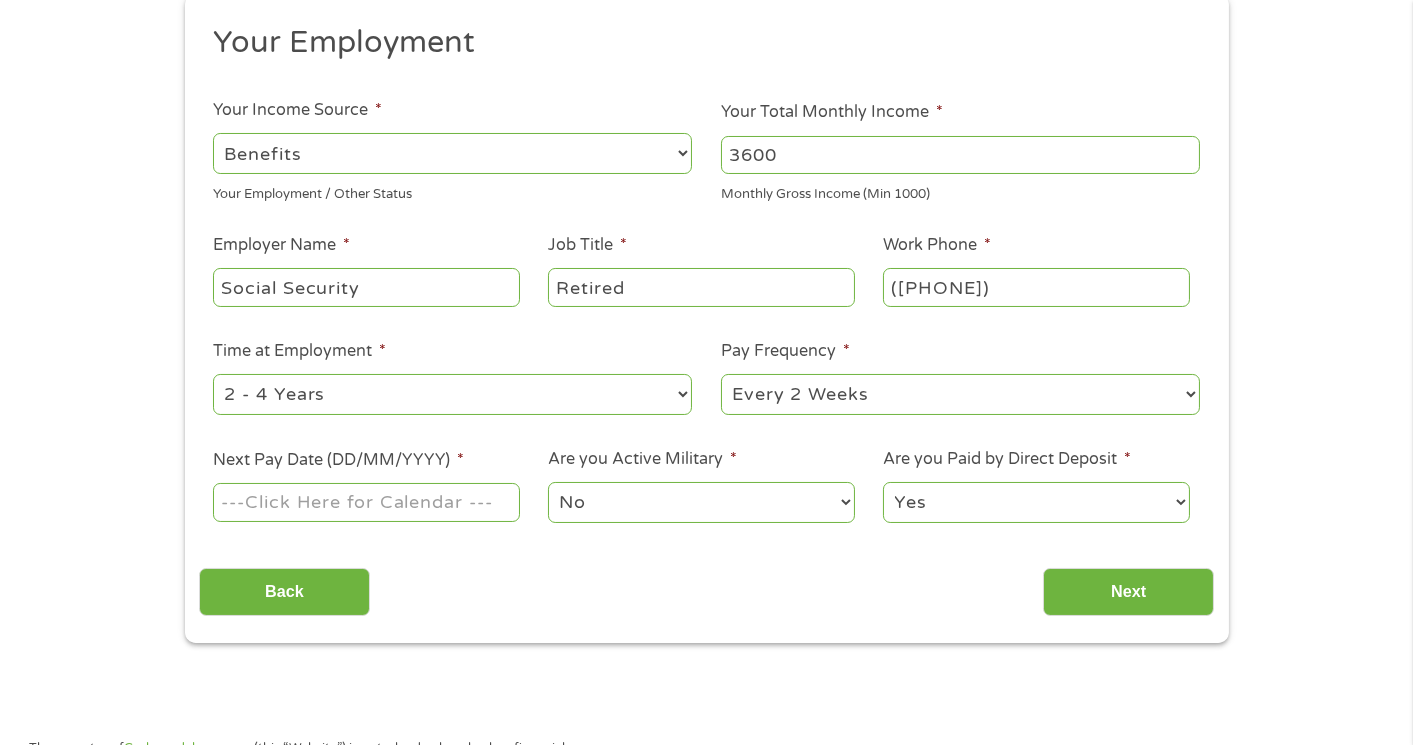 type on "Retired" 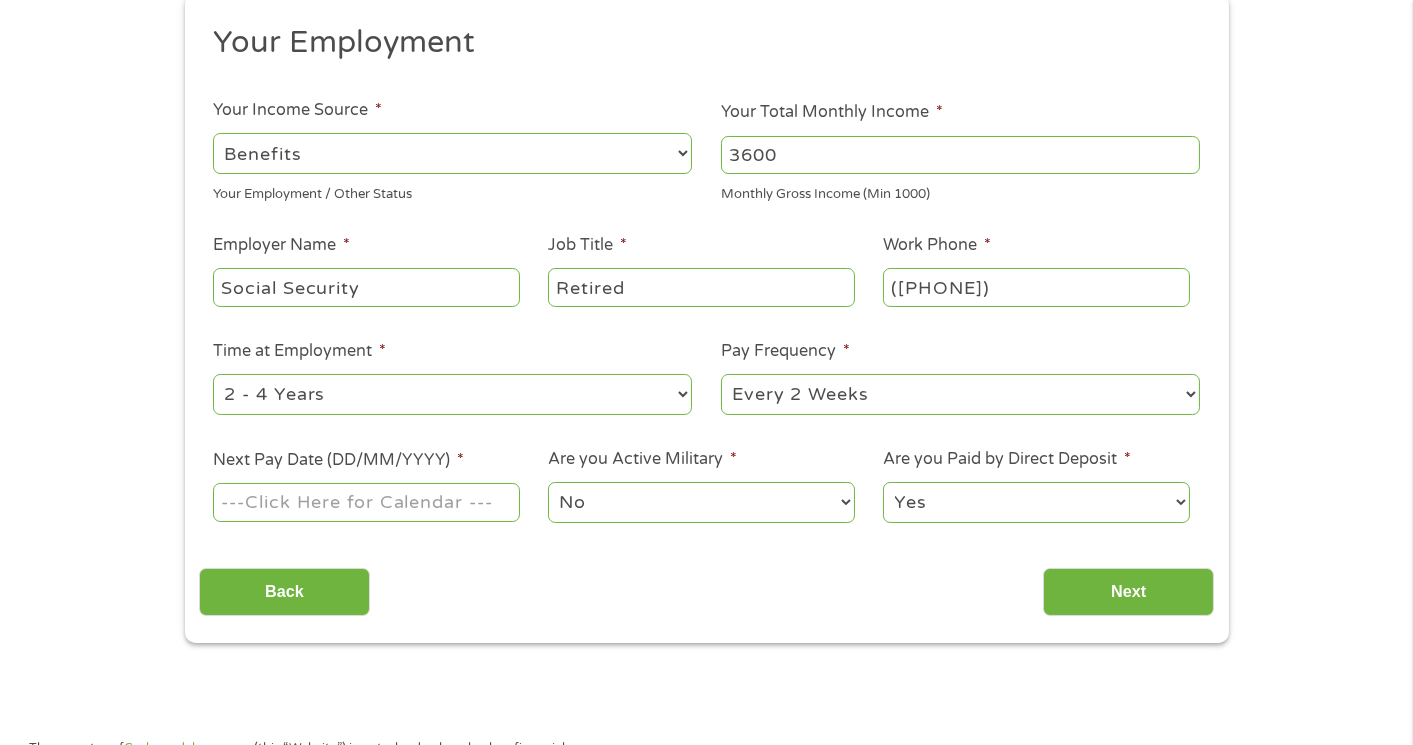 click on "--- Choose one --- 1 Year or less 1 - 2 Years 2 - 4 Years Over 4 Years" at bounding box center (452, 394) 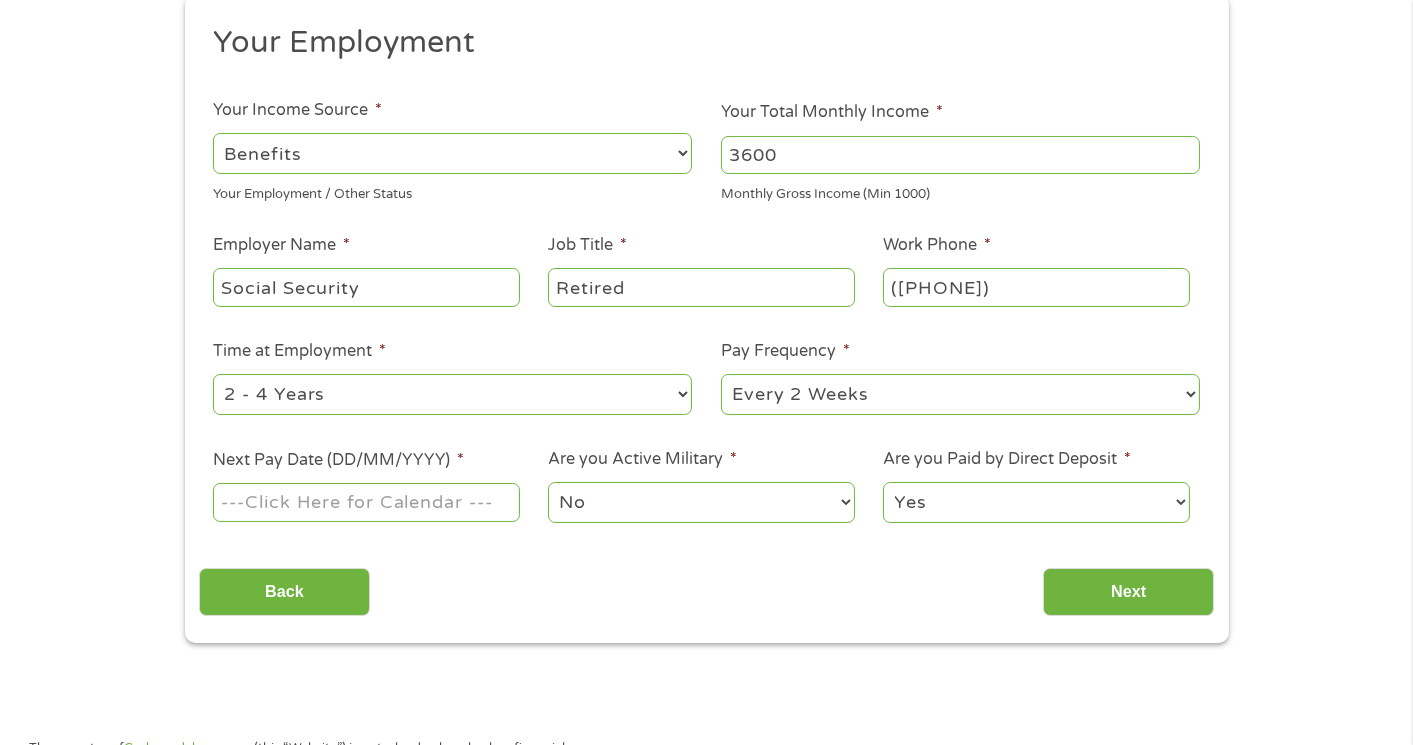 select on "24months" 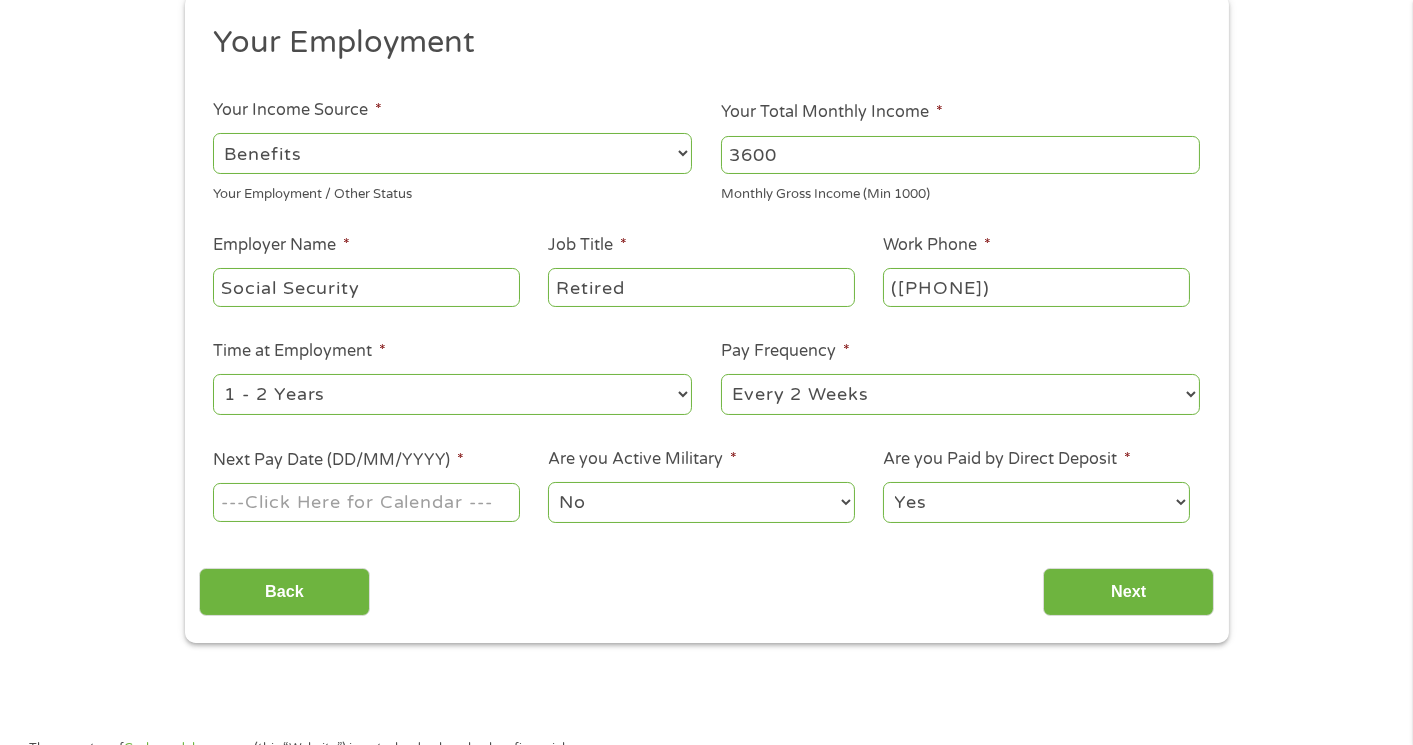 click on "--- Choose one --- 1 Year or less 1 - 2 Years 2 - 4 Years Over 4 Years" at bounding box center [452, 394] 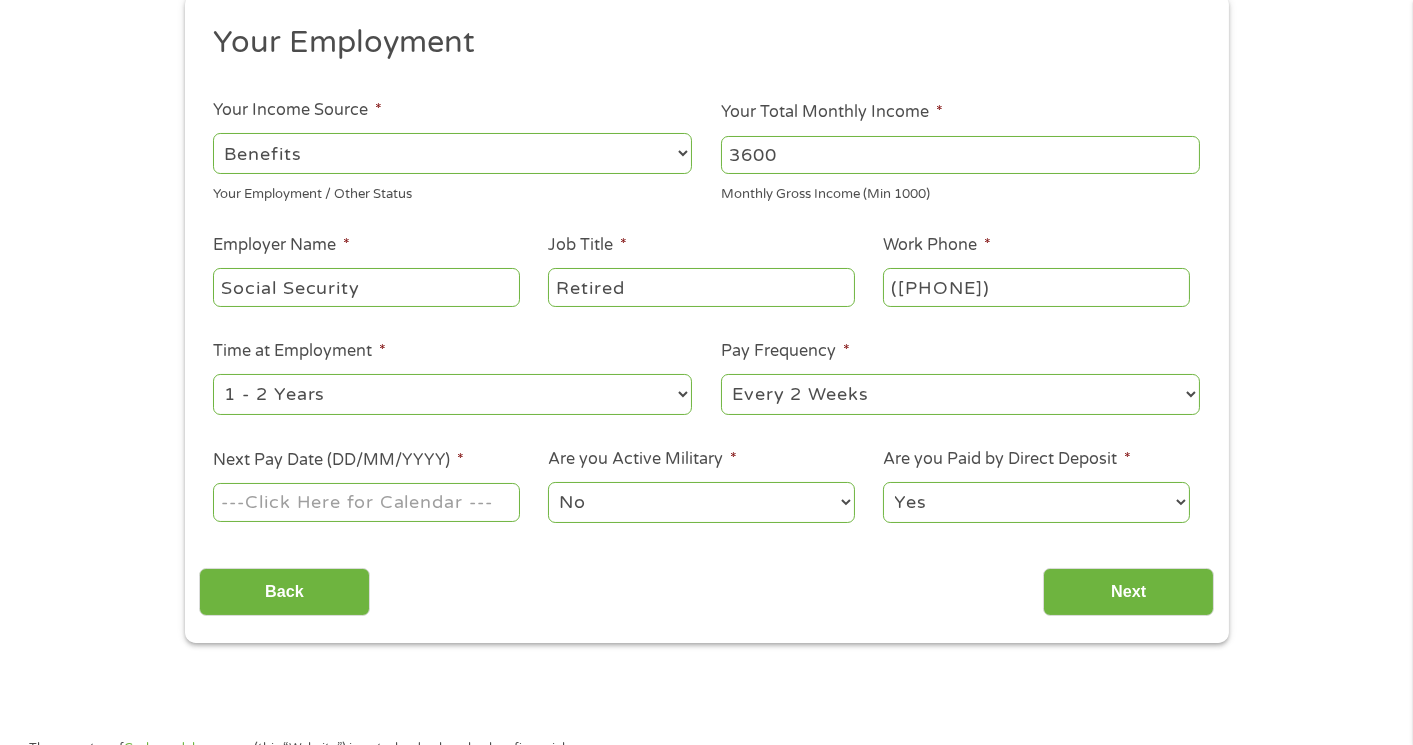 click on "--- Choose one --- Every 2 Weeks Every Week Monthly Semi-Monthly" at bounding box center (960, 394) 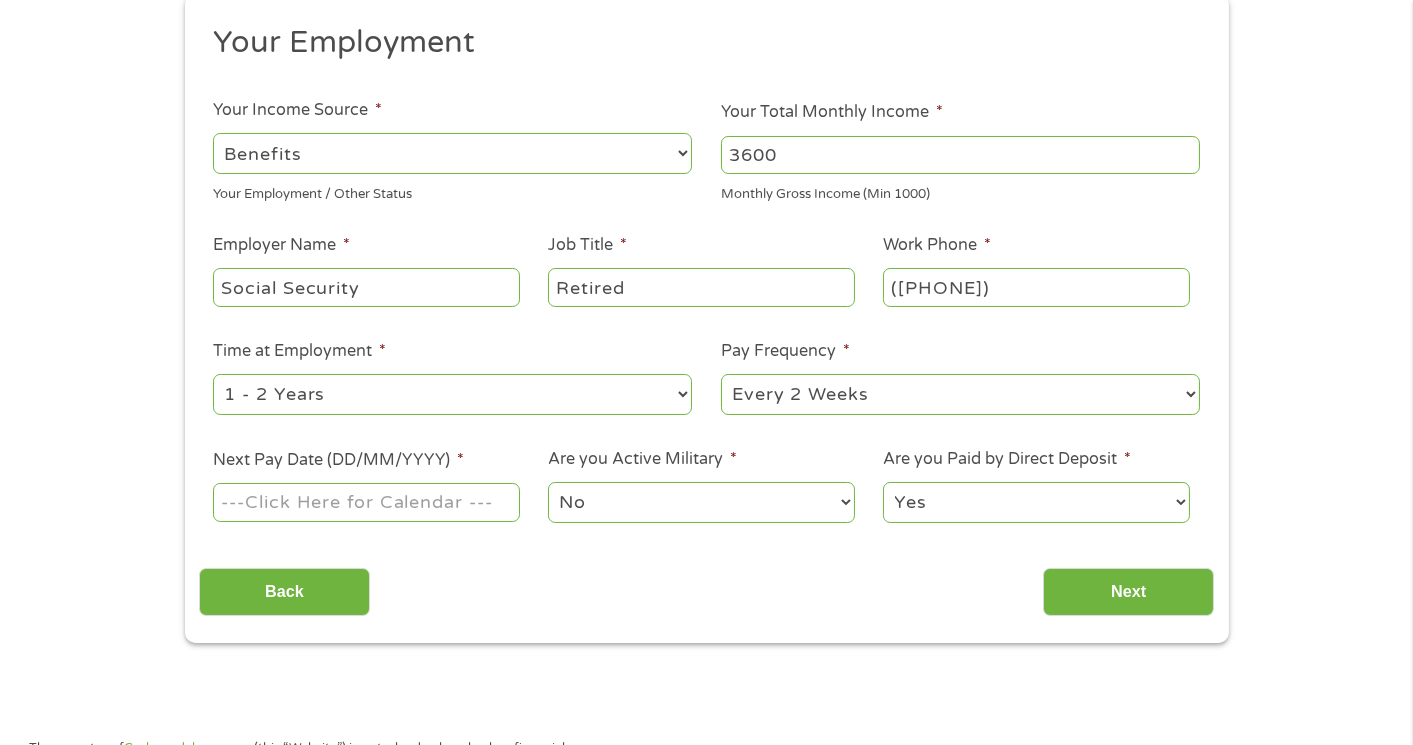 select on "monthly" 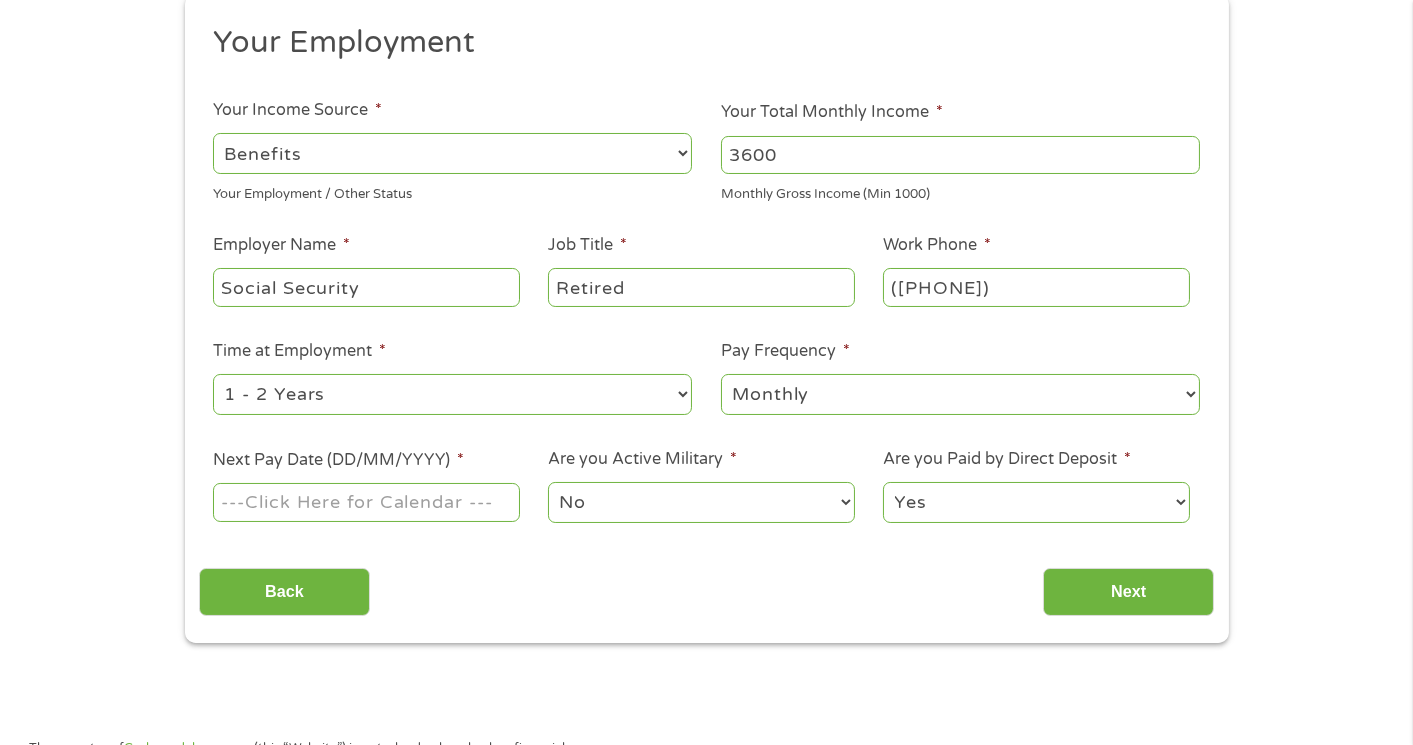 click on "--- Choose one --- Every 2 Weeks Every Week Monthly Semi-Monthly" at bounding box center [960, 394] 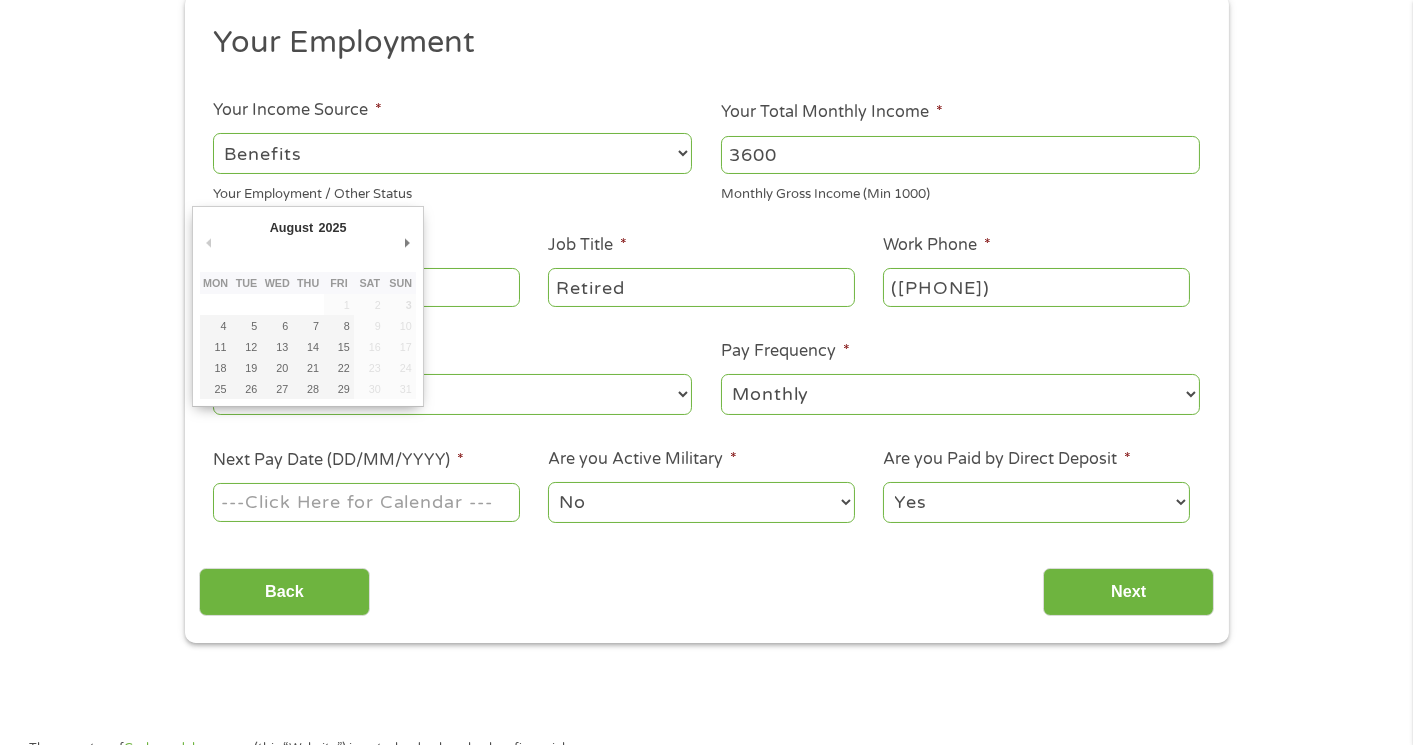 click on "Next Pay Date (DD/MM/YYYY) *" at bounding box center [366, 502] 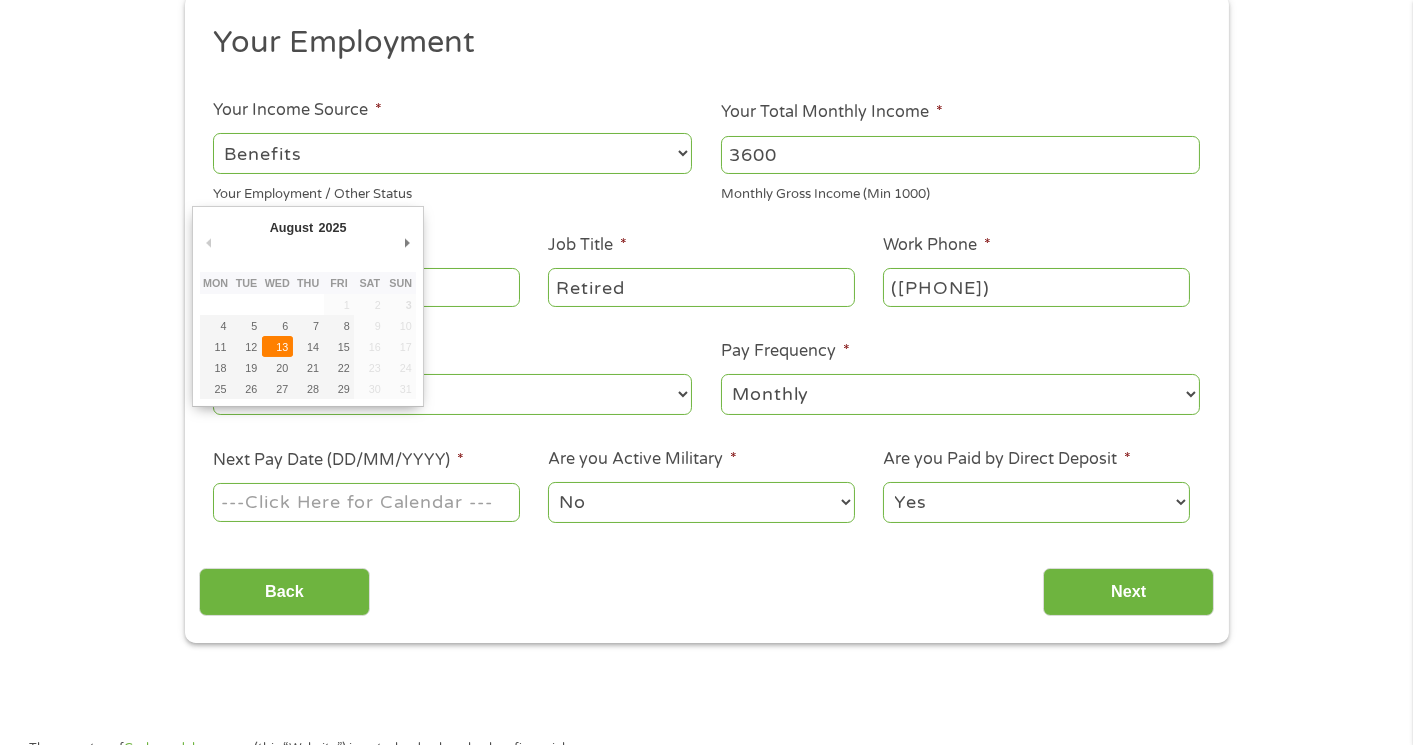 type on "[DATE]" 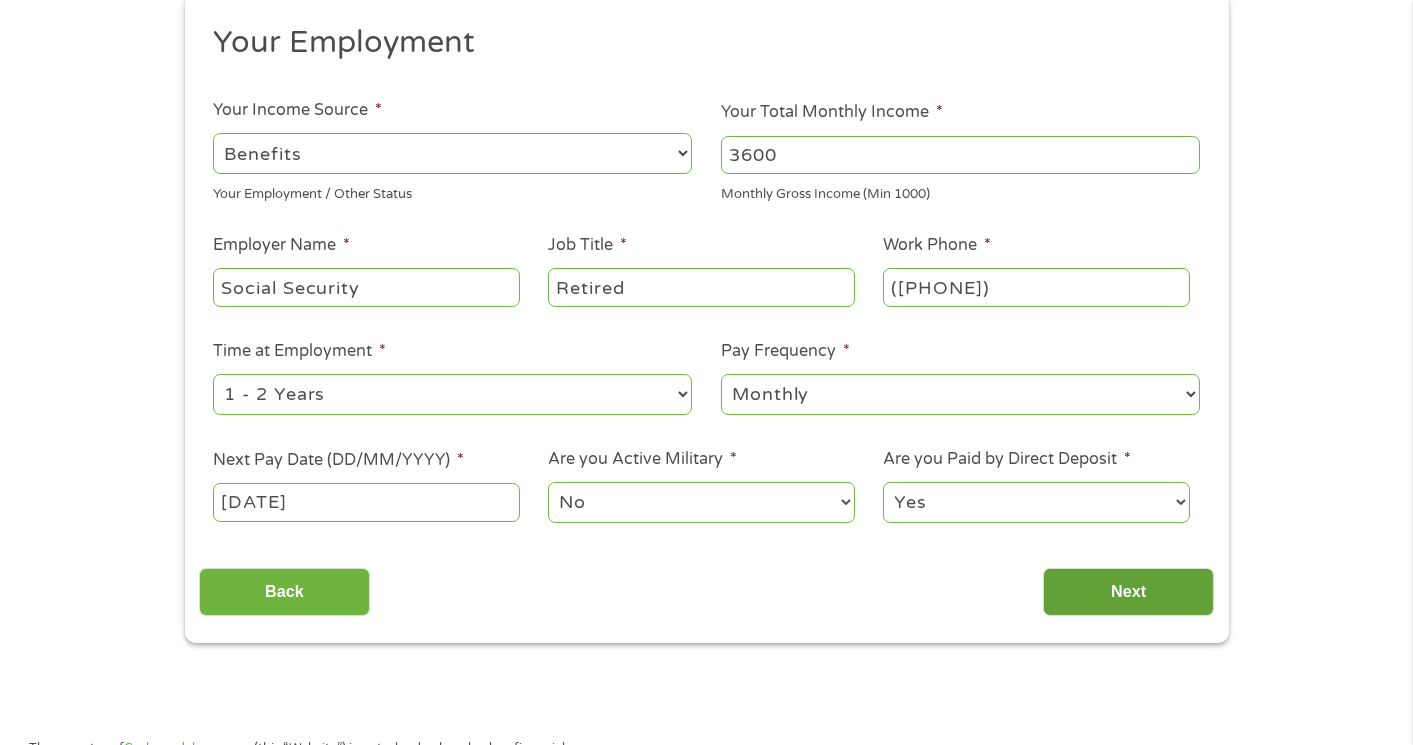click on "Next" at bounding box center (1128, 592) 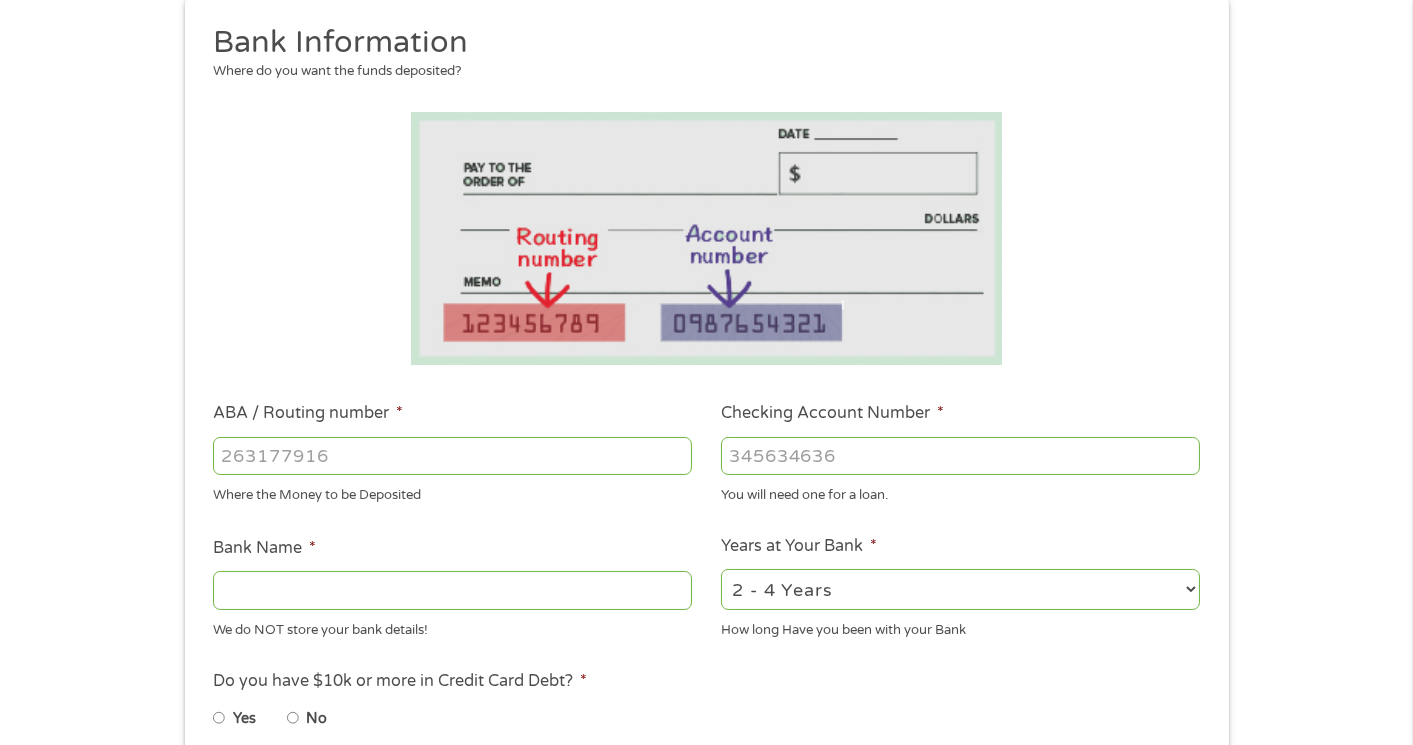 scroll, scrollTop: 1, scrollLeft: 0, axis: vertical 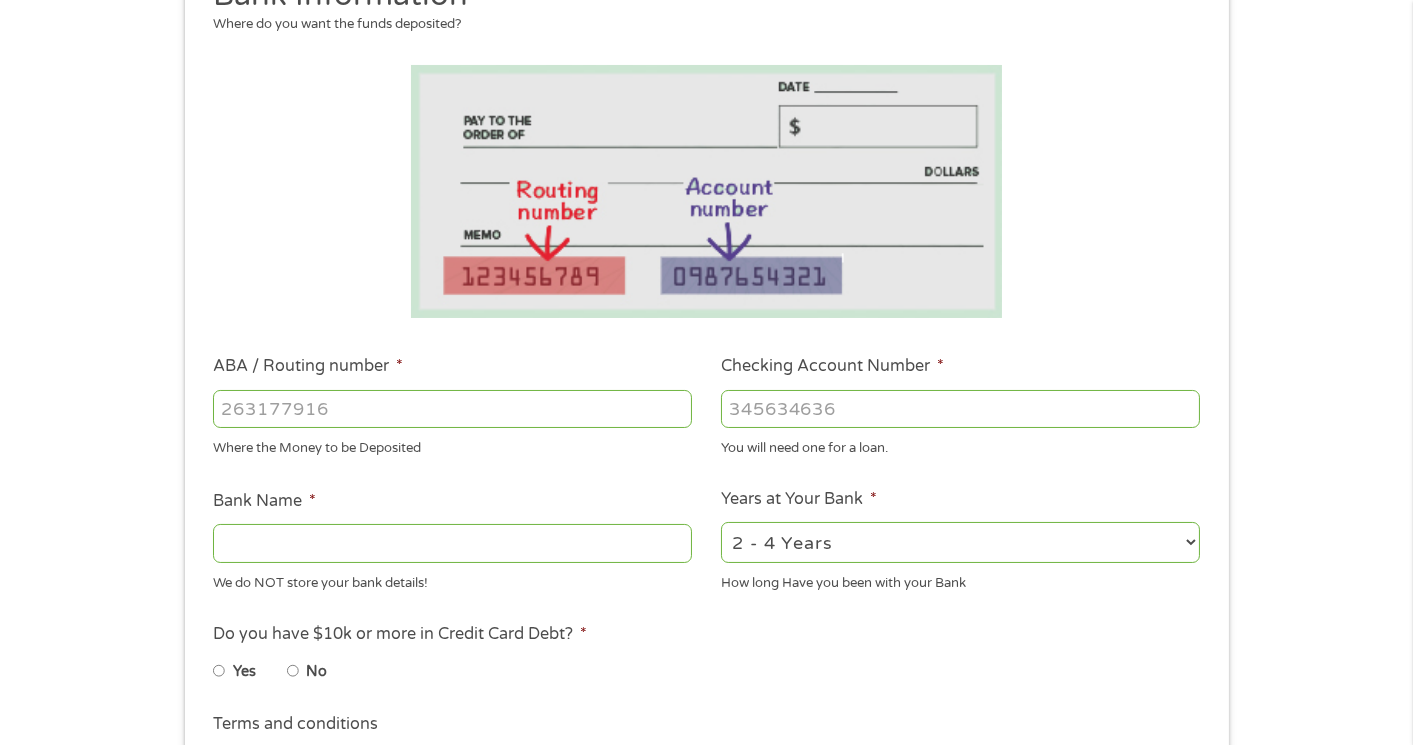 click on "ABA / Routing number *" at bounding box center [452, 409] 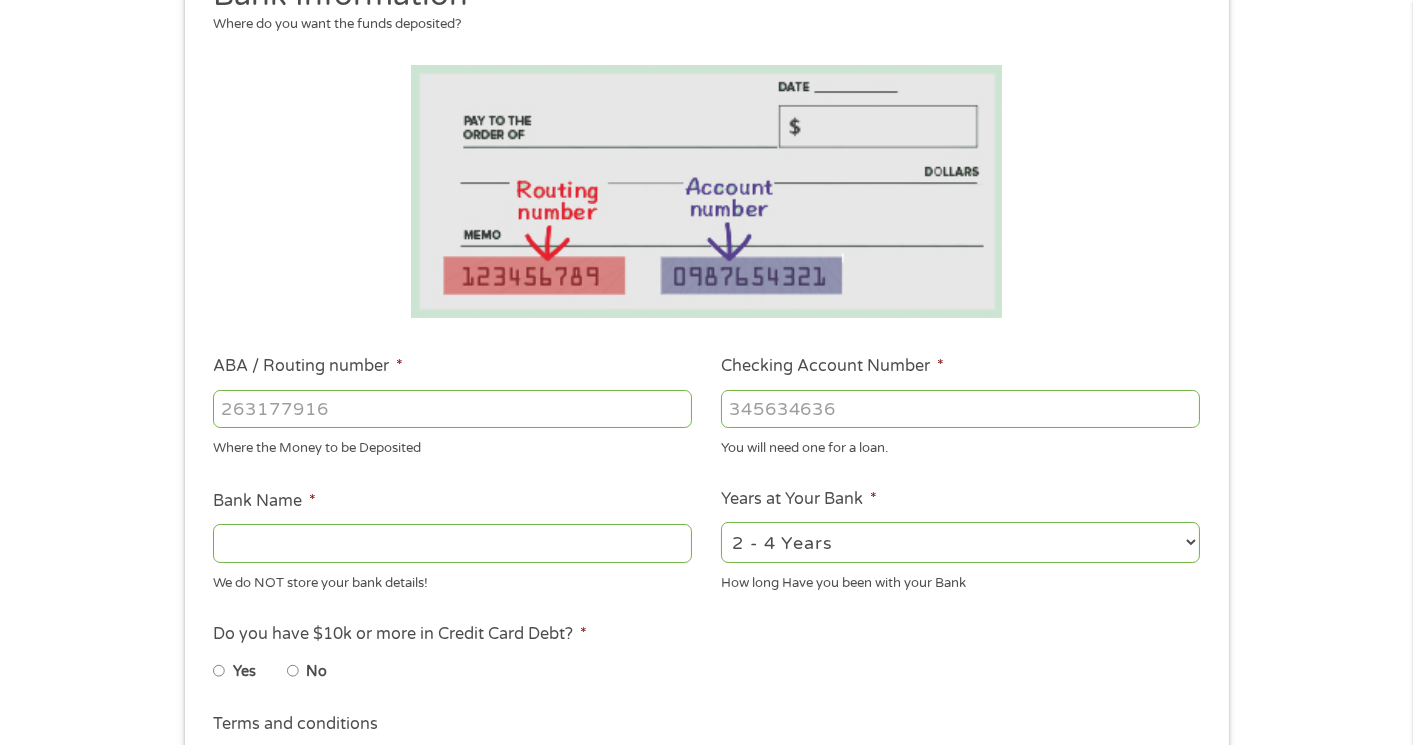 type on "[ROUTING_NUMBER]" 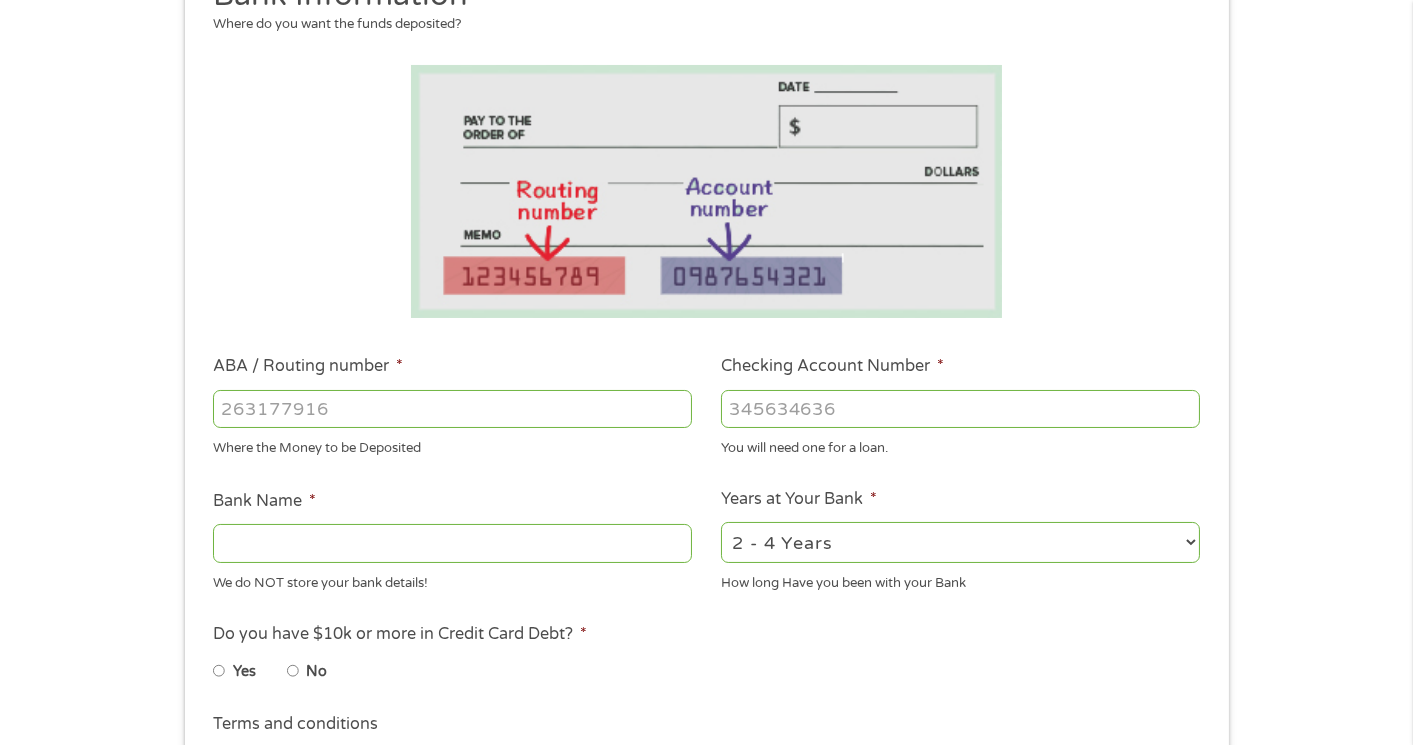 type on "PNCBANK NA" 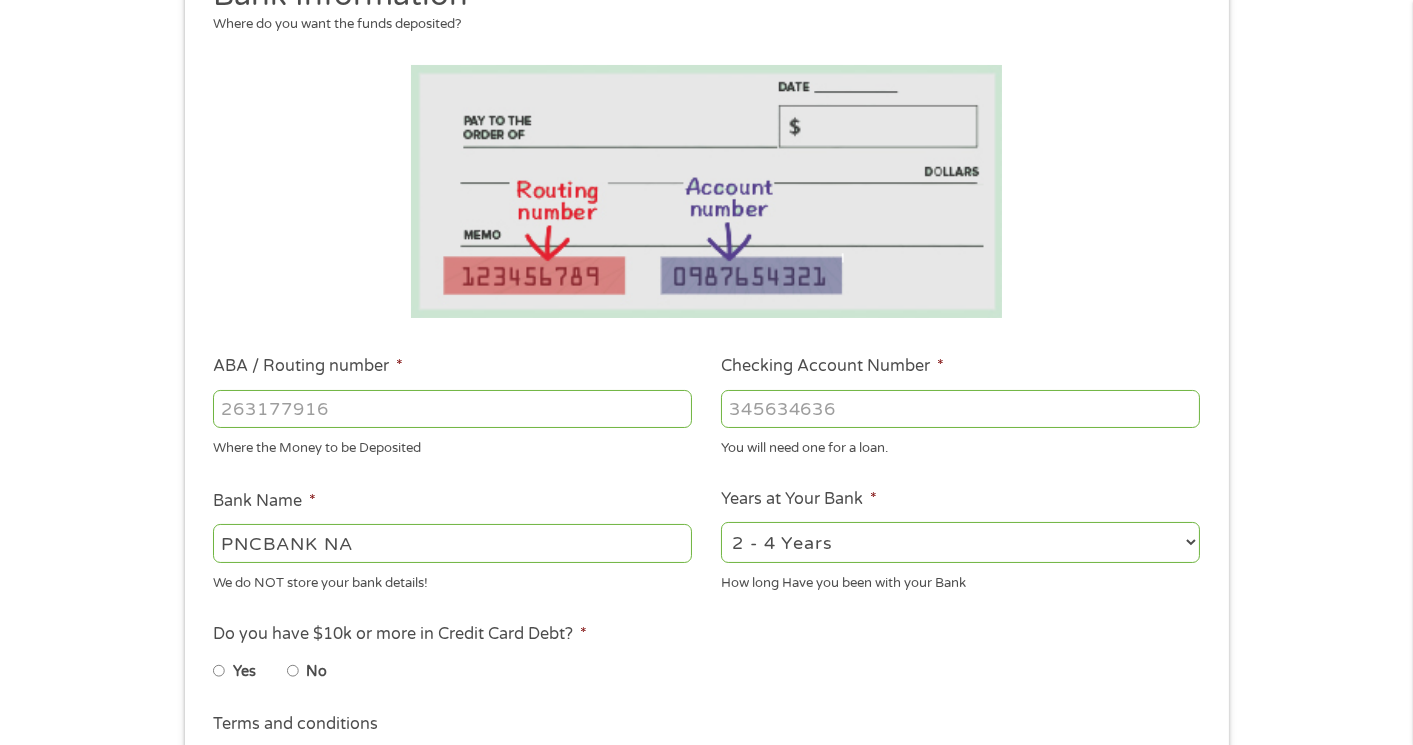 type on "[ROUTING_NUMBER]" 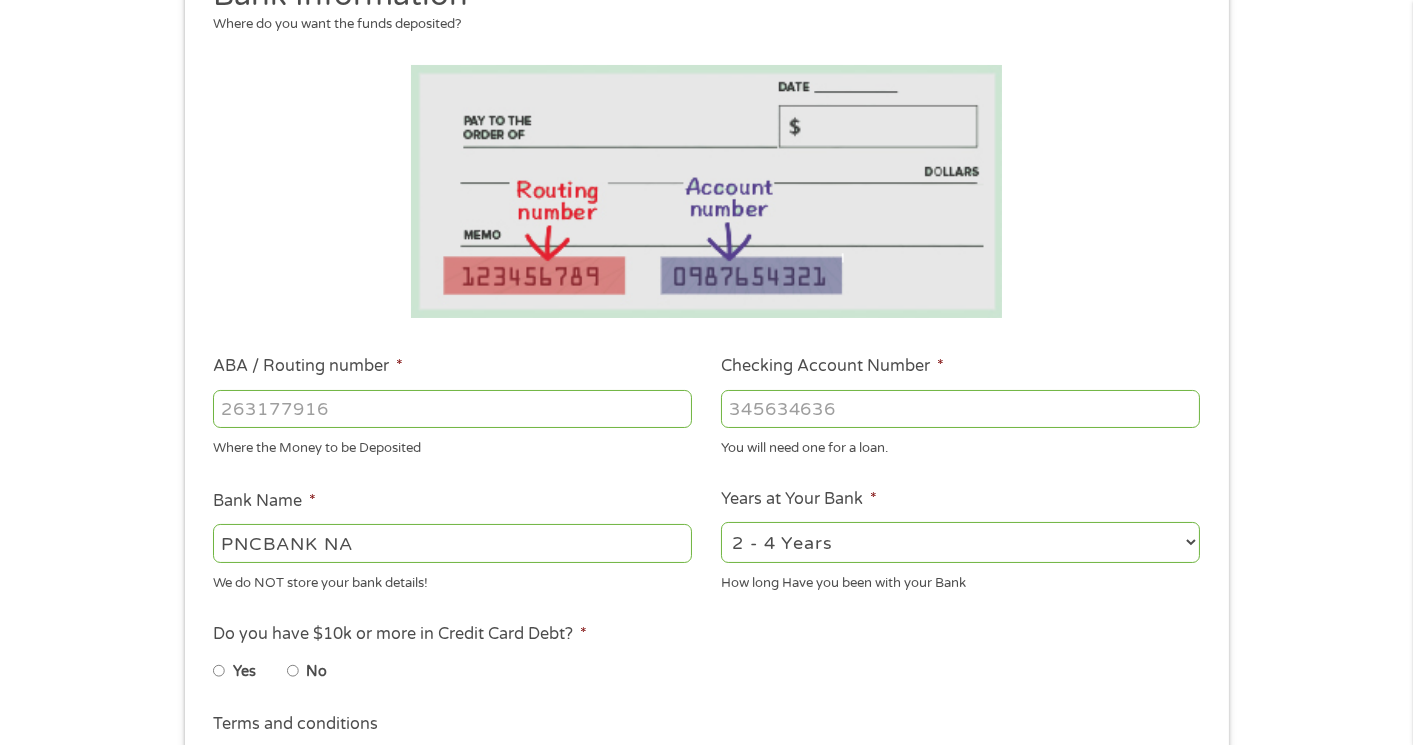 type on "[ACCOUNT_NUMBER]" 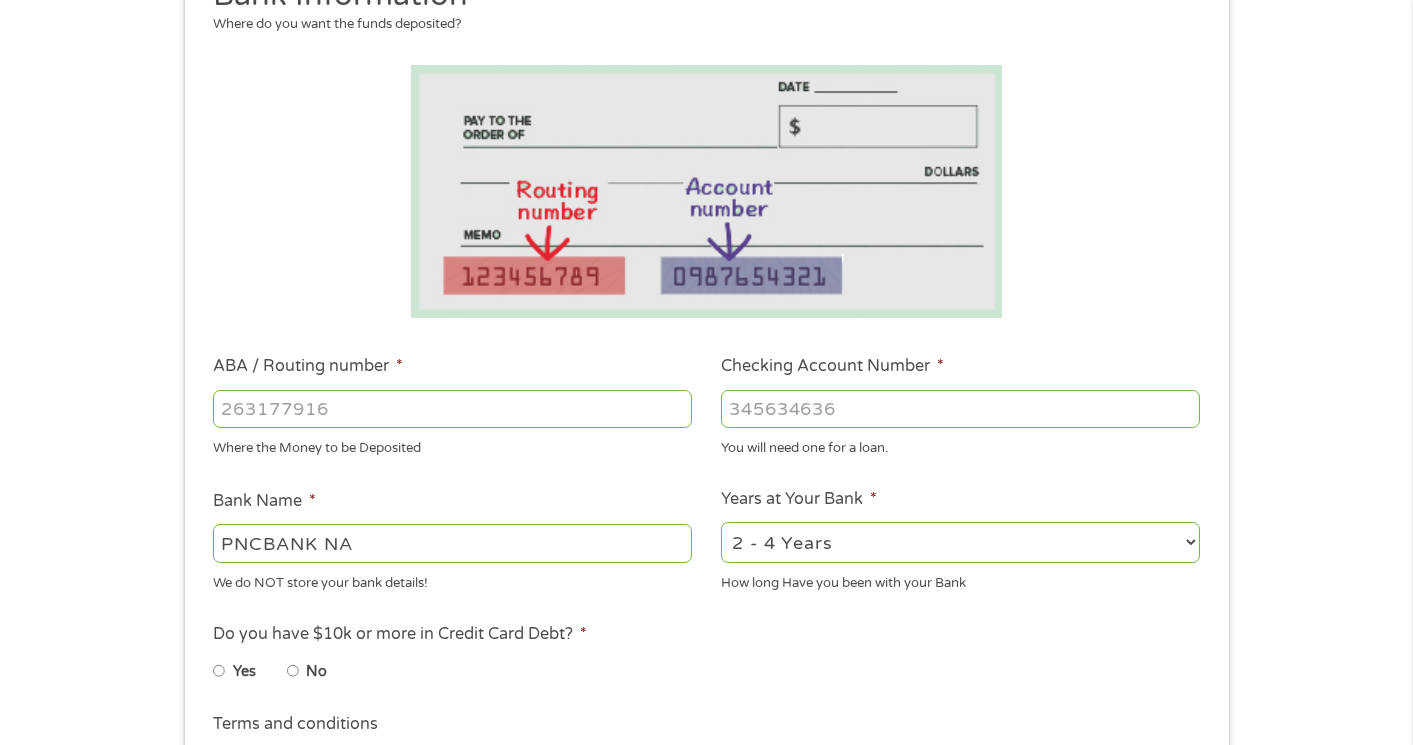 select on "60months" 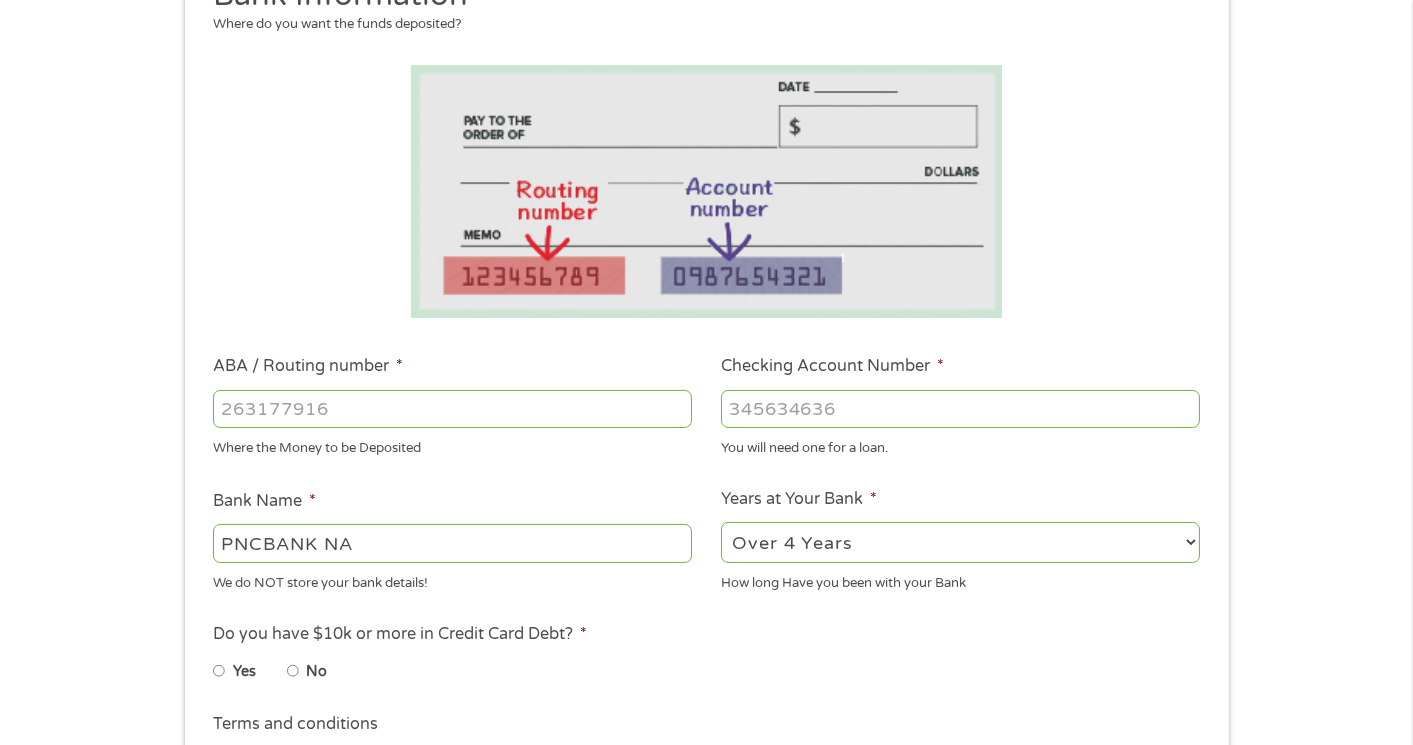 click on "2 - 4 Years 6 - 12 Months 1 - 2 Years Over 4 Years" at bounding box center [960, 542] 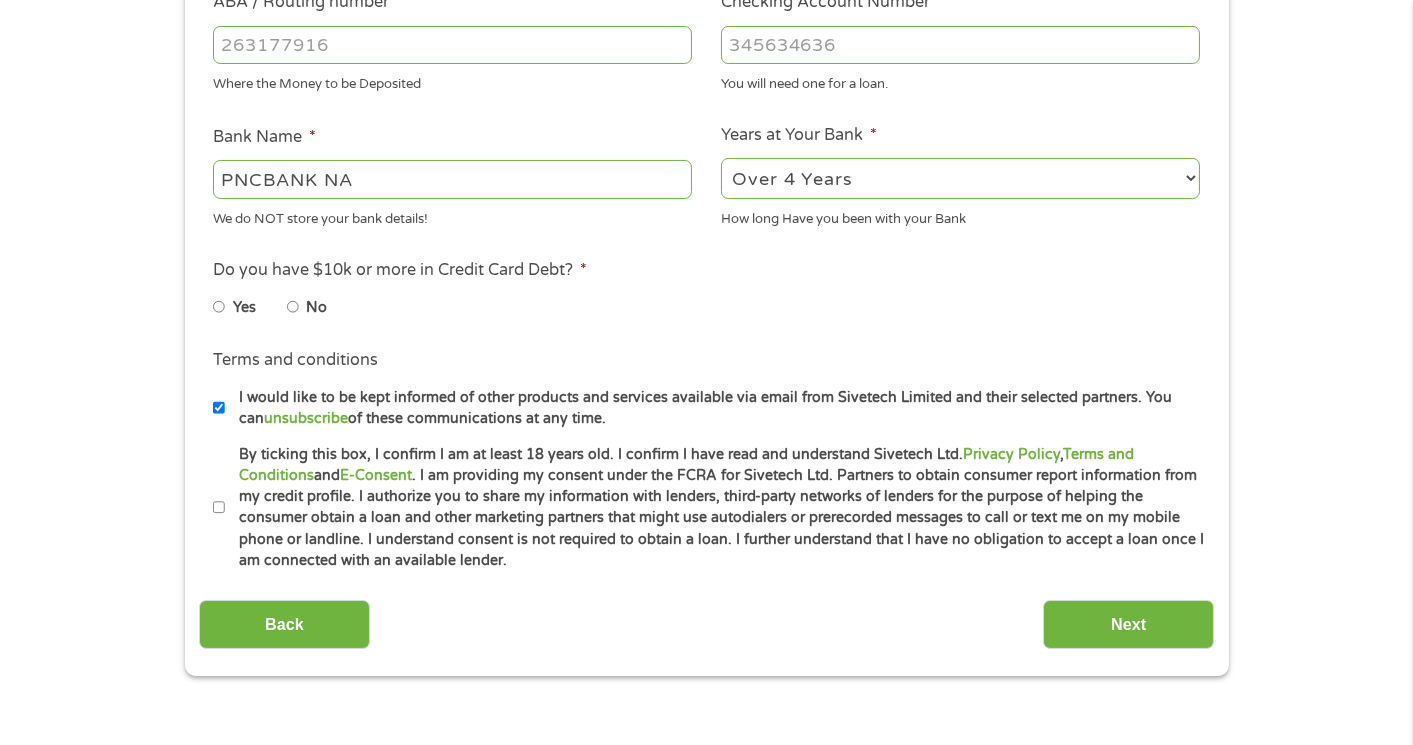 scroll, scrollTop: 653, scrollLeft: 0, axis: vertical 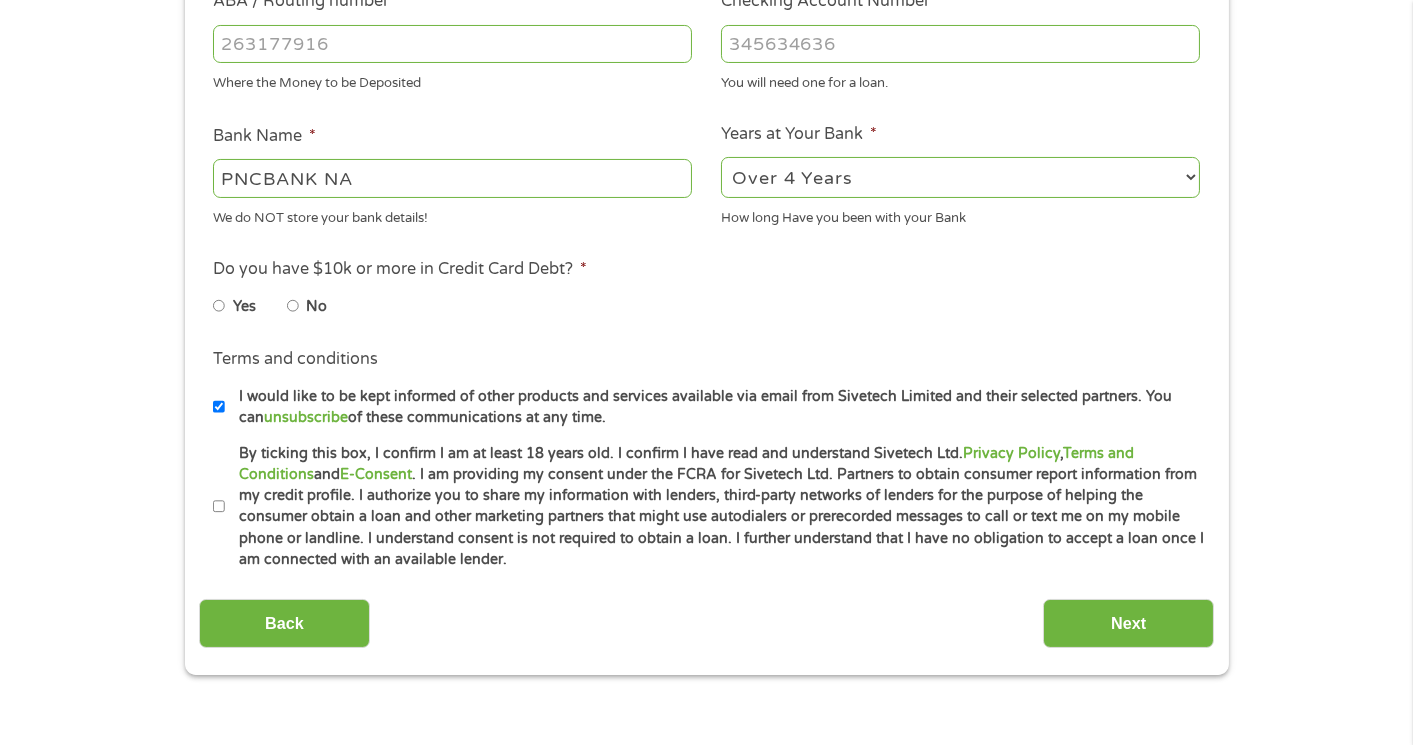 click on "No" at bounding box center [293, 306] 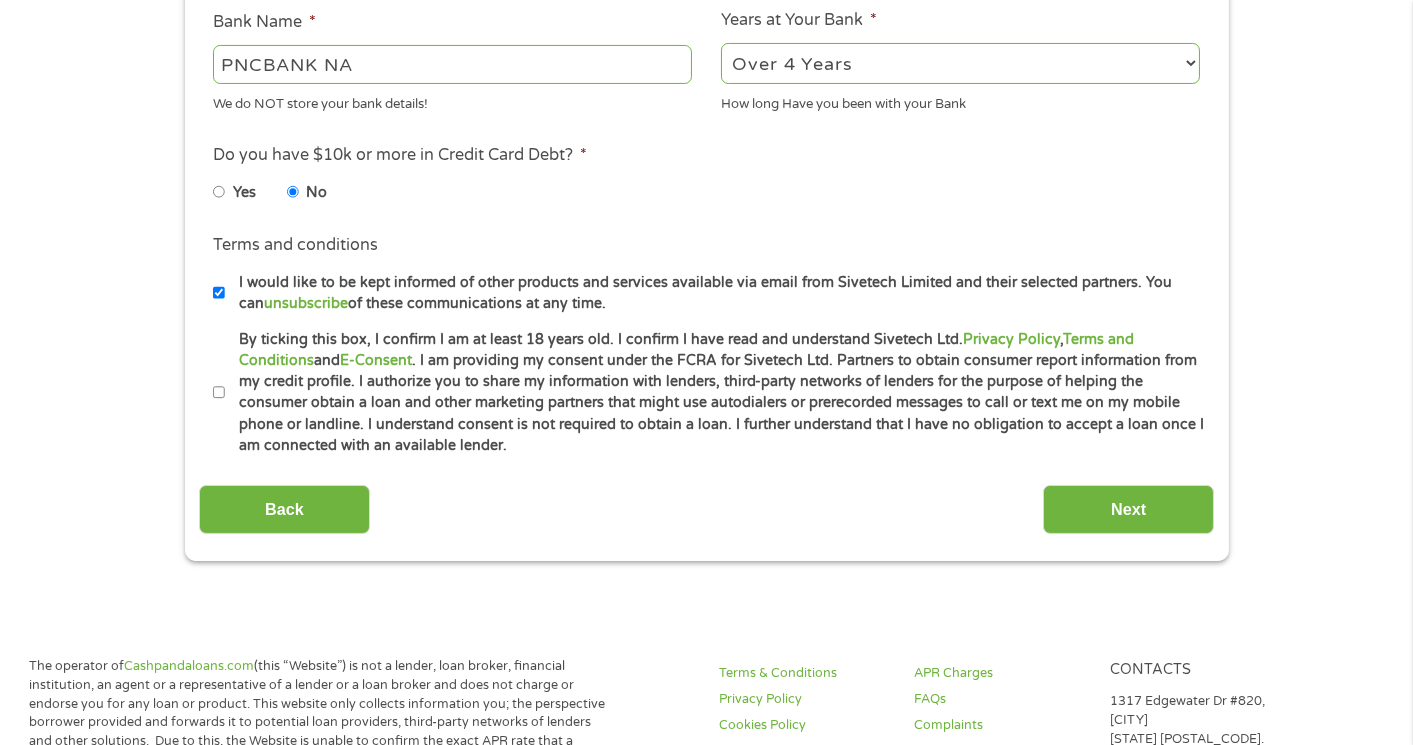 scroll, scrollTop: 772, scrollLeft: 0, axis: vertical 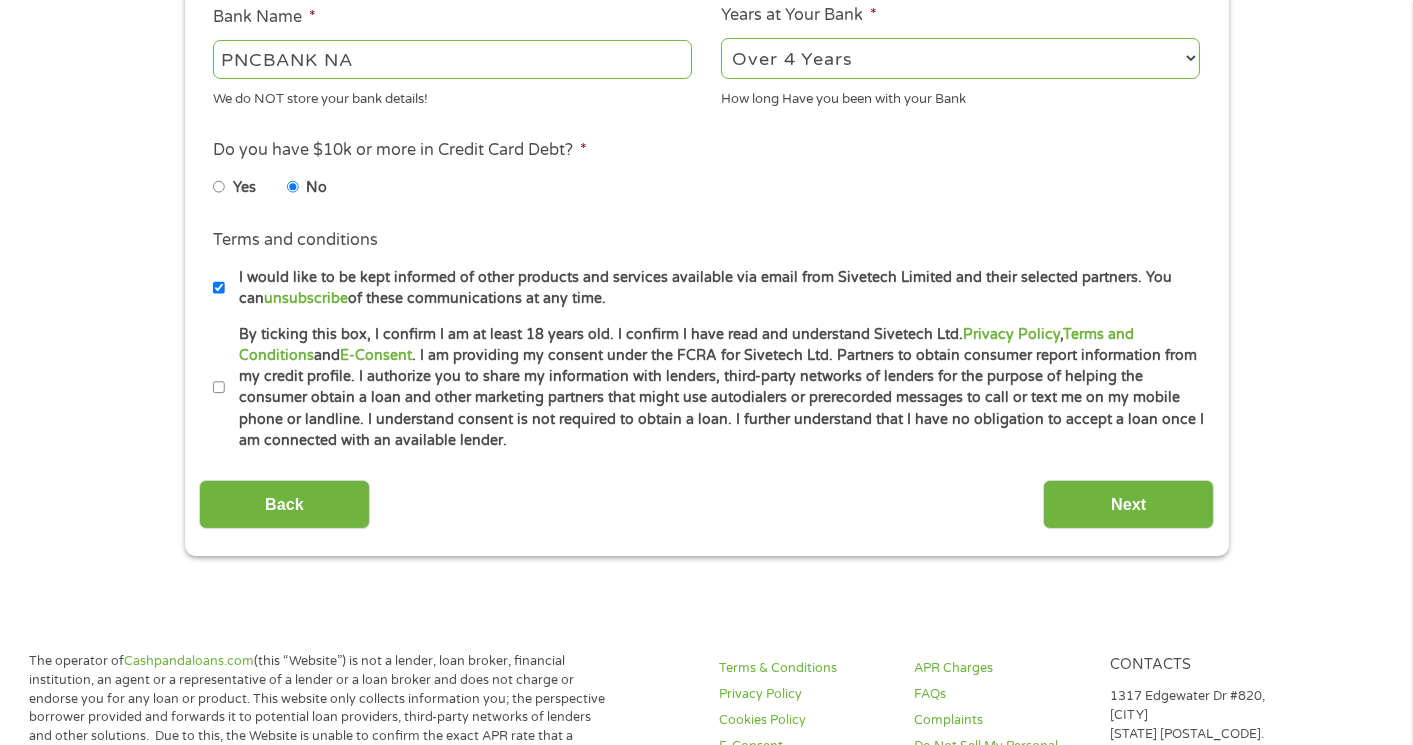 click on "By ticking this box, I confirm I am at least 18 years old. I confirm I have read and understand Sivetech Ltd.  Privacy Policy ,  Terms and Conditions  and  E-Consent . I am providing my consent under the FCRA for Sivetech Ltd. Partners to obtain consumer report information from my credit profile. I authorize you to share my information with lenders, third-party networks of lenders for the purpose of helping the consumer obtain a loan and other marketing partners that might use autodialers or prerecorded messages to call or text me on my mobile phone or landline. I understand consent is not required to obtain a loan. I further understand that I have no obligation to accept a loan once I am connected with an available lender." at bounding box center (219, 388) 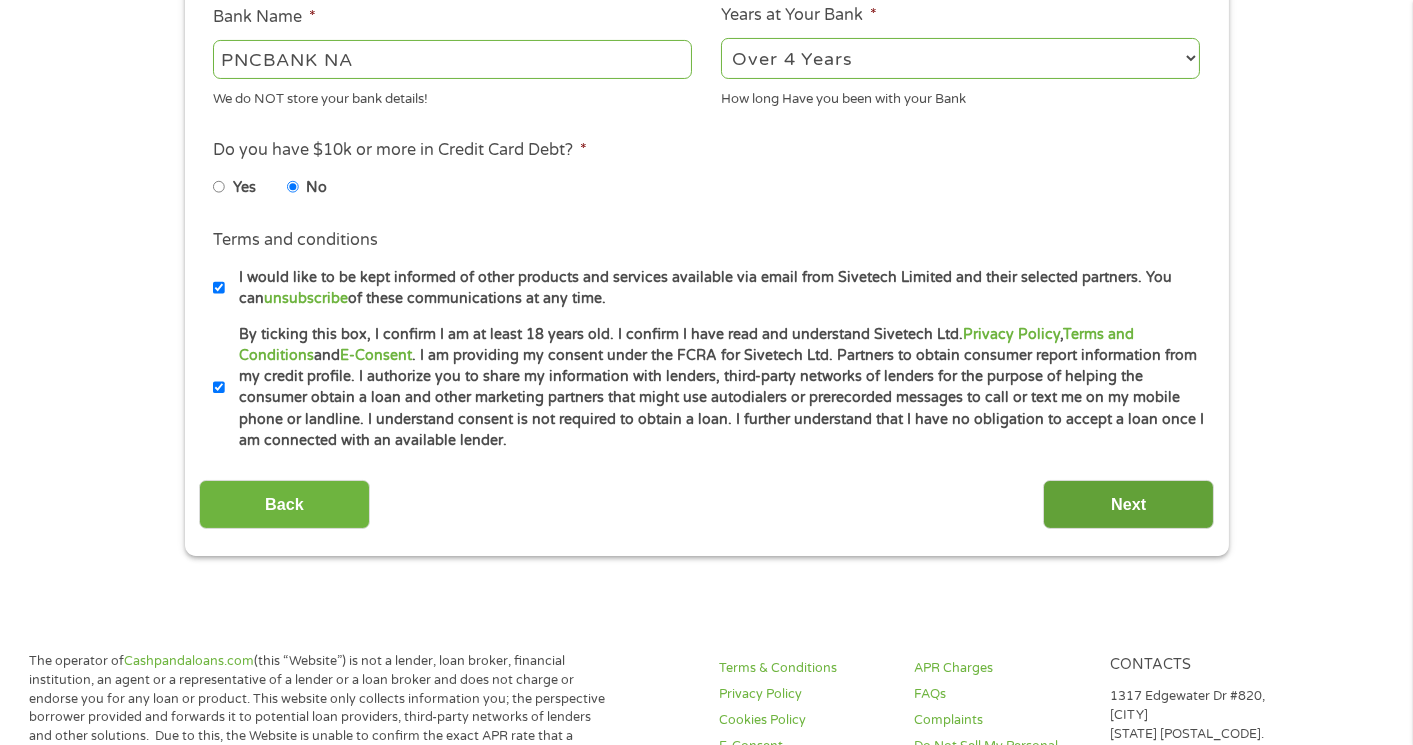 click on "Next" at bounding box center (1128, 504) 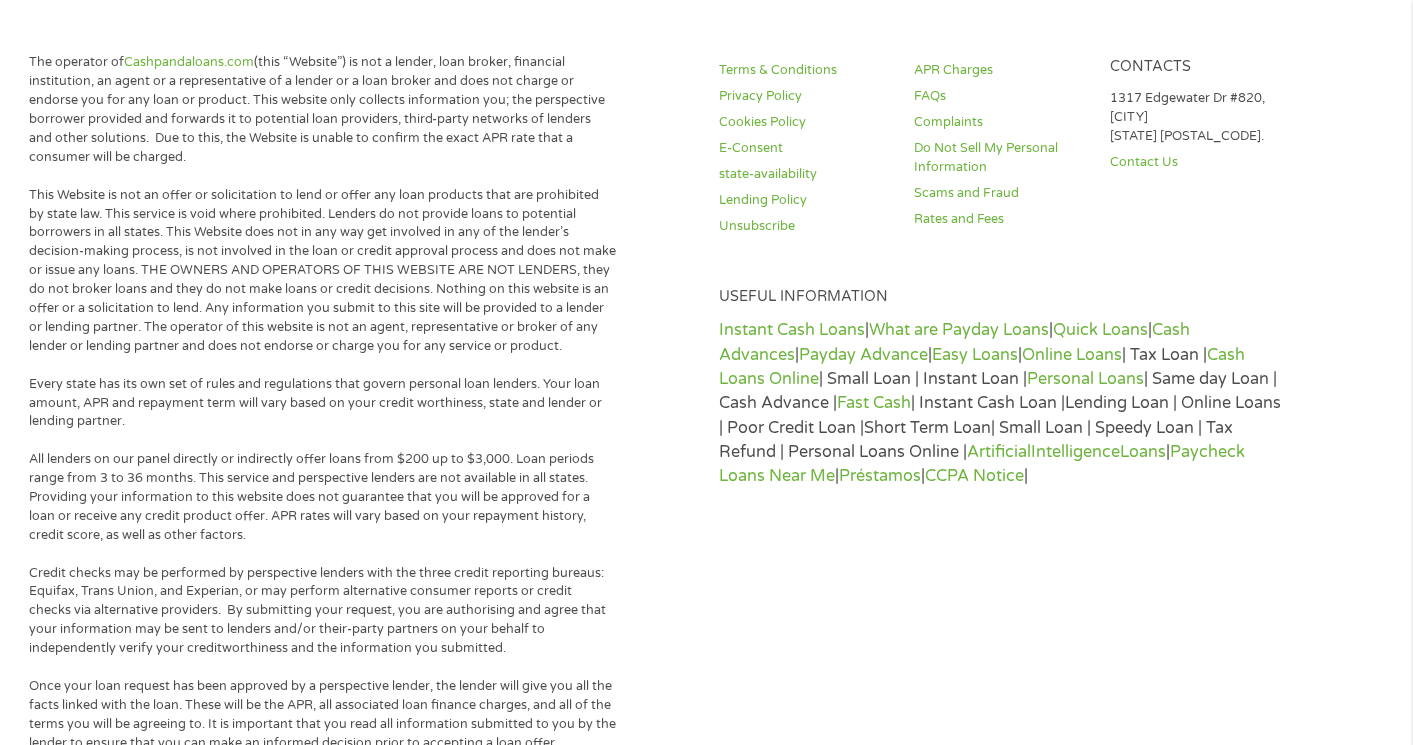 scroll, scrollTop: 510, scrollLeft: 0, axis: vertical 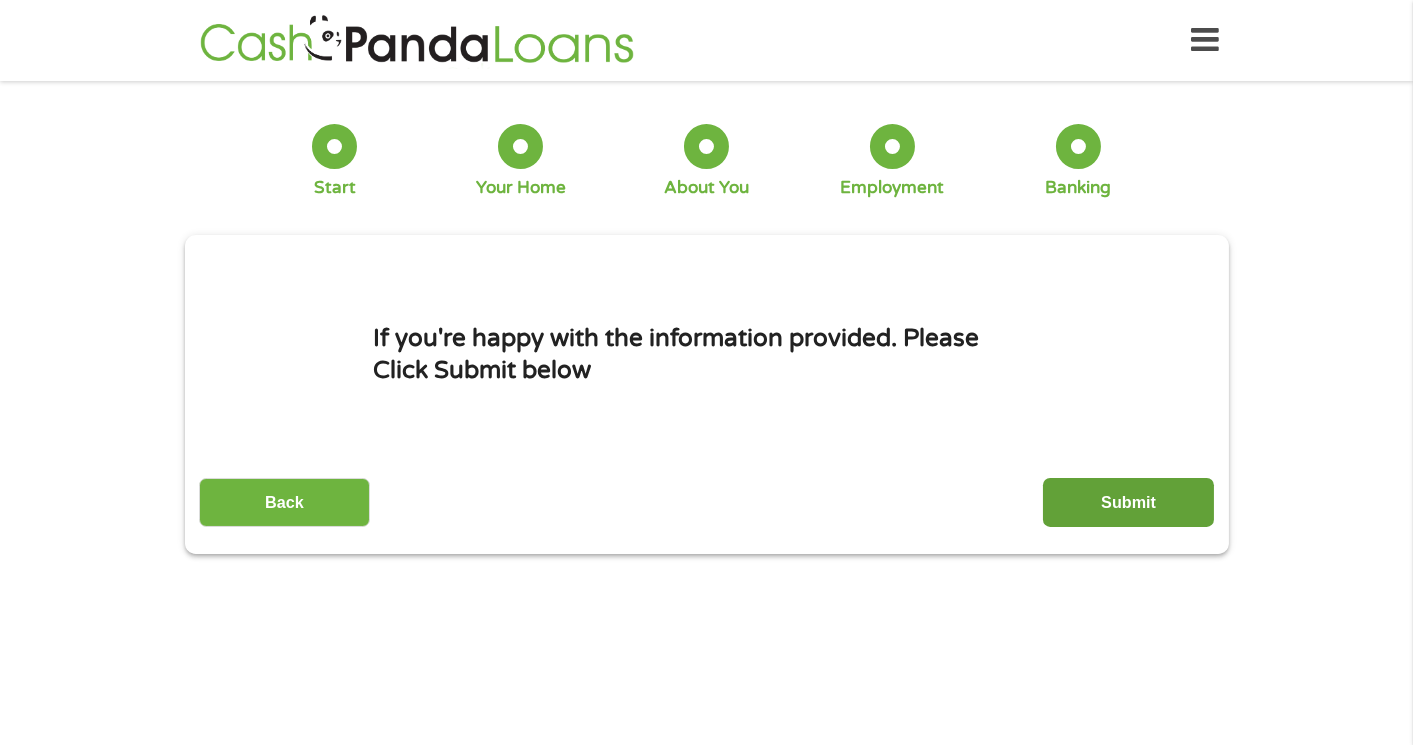 click on "Submit" at bounding box center [1128, 502] 